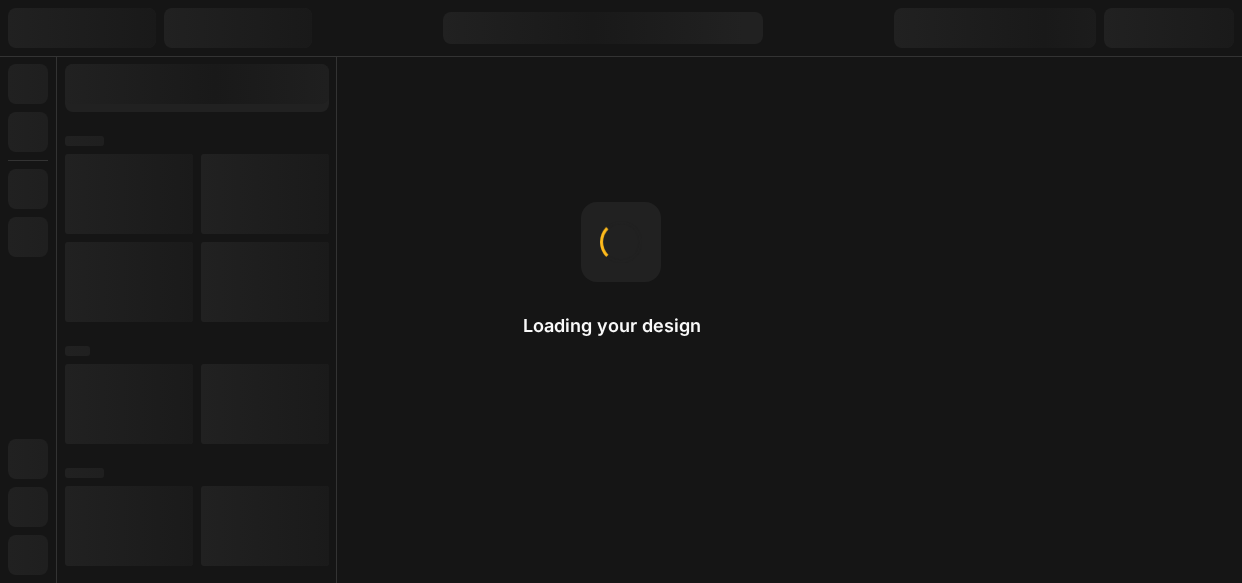 scroll, scrollTop: 0, scrollLeft: 0, axis: both 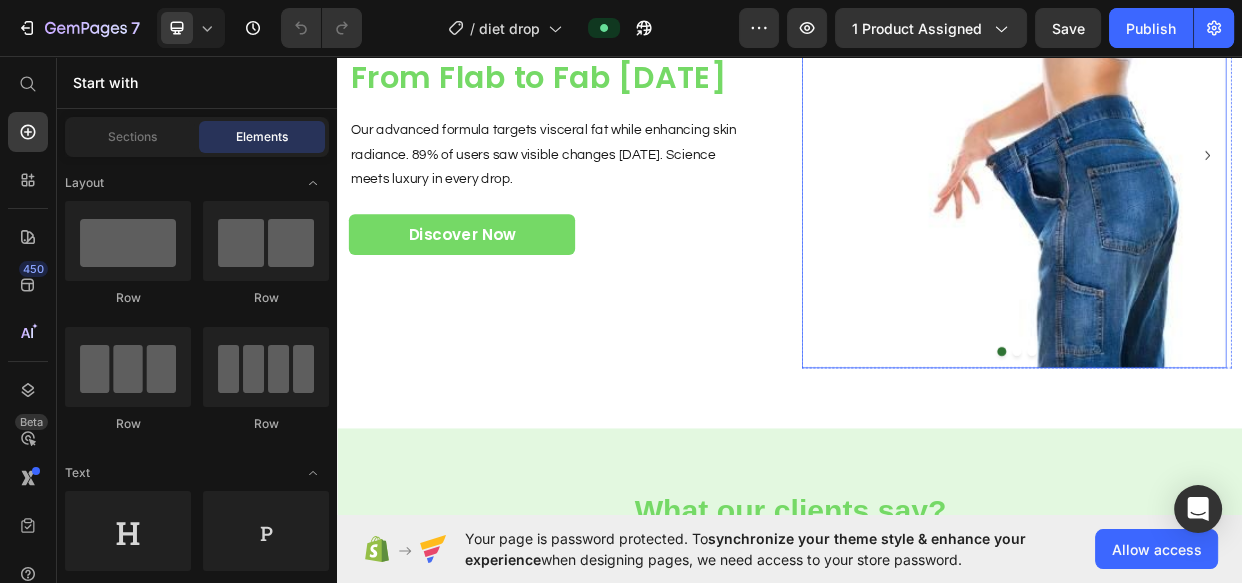 click at bounding box center [1233, 190] 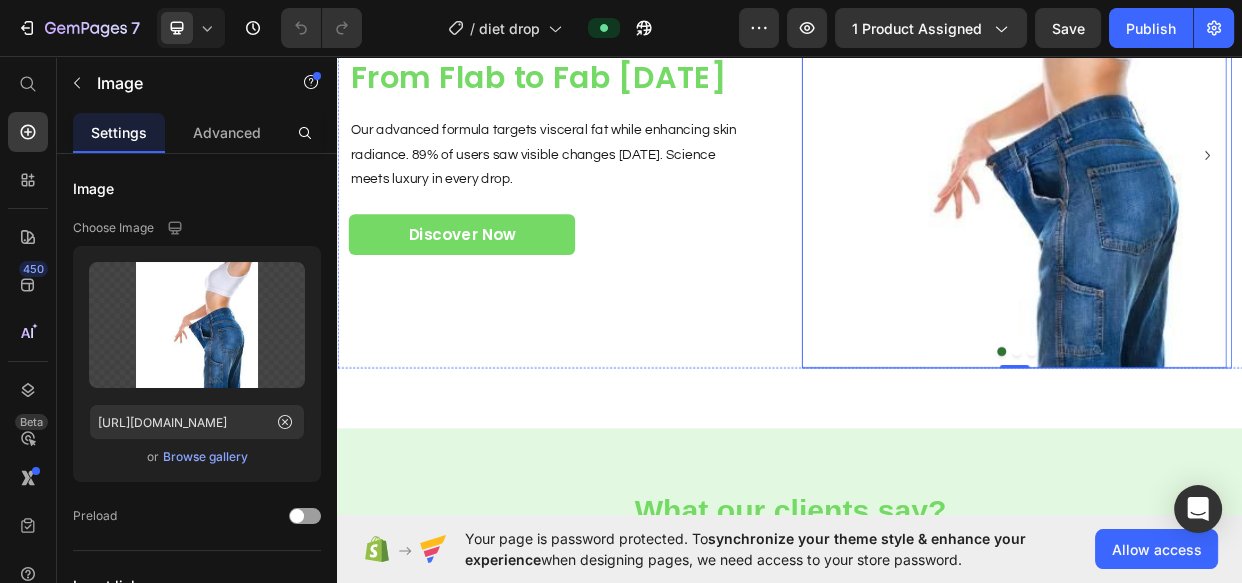 click 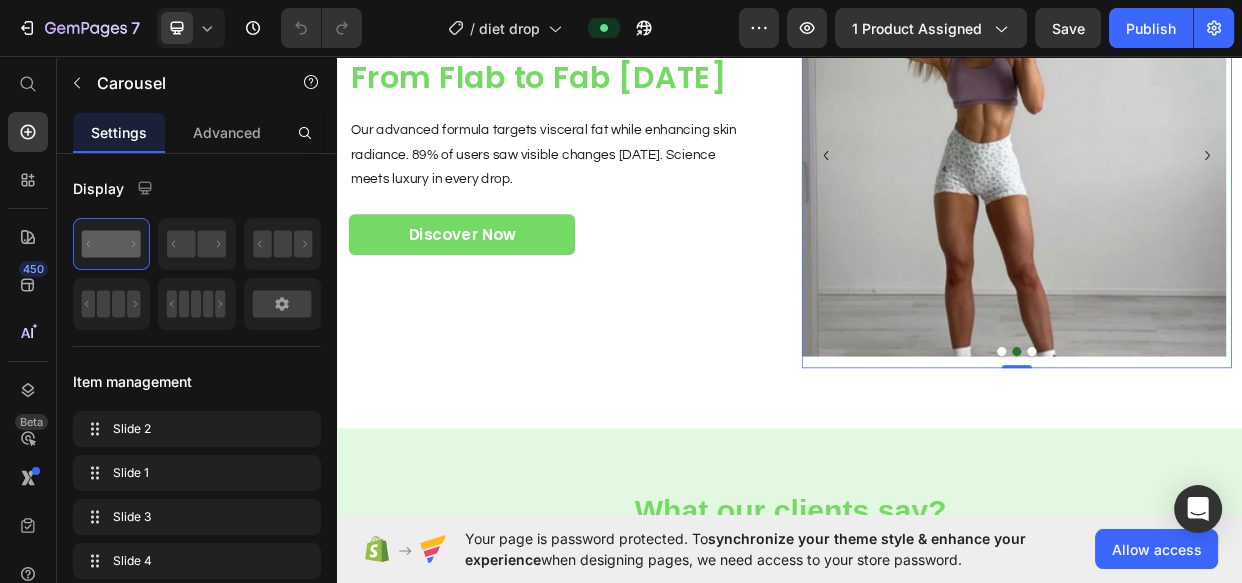 click 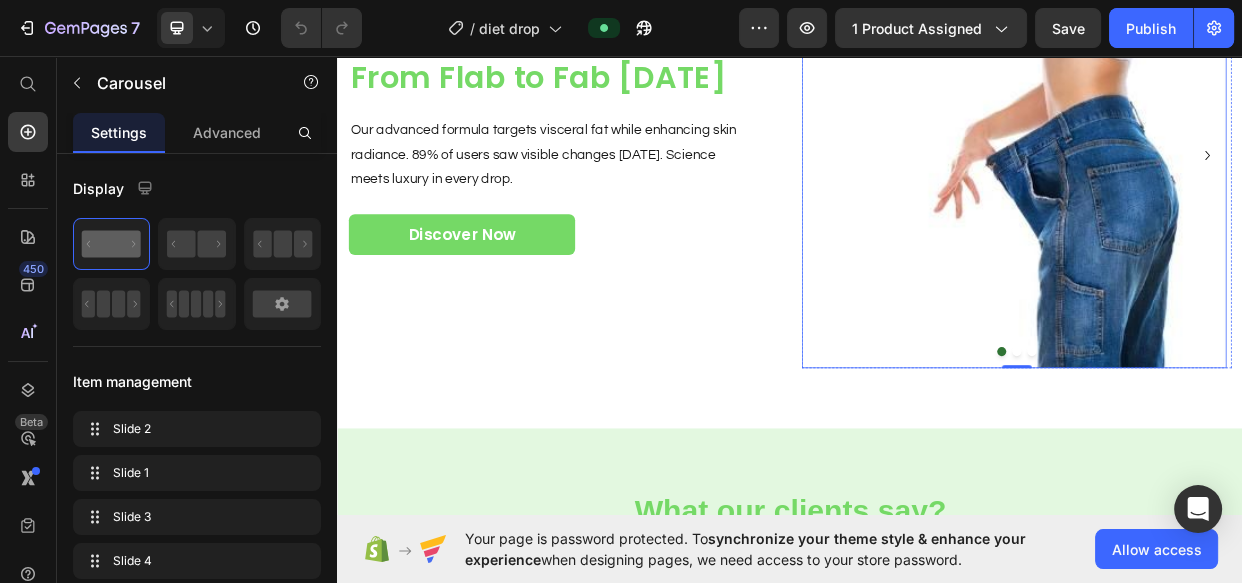 click at bounding box center [1233, 190] 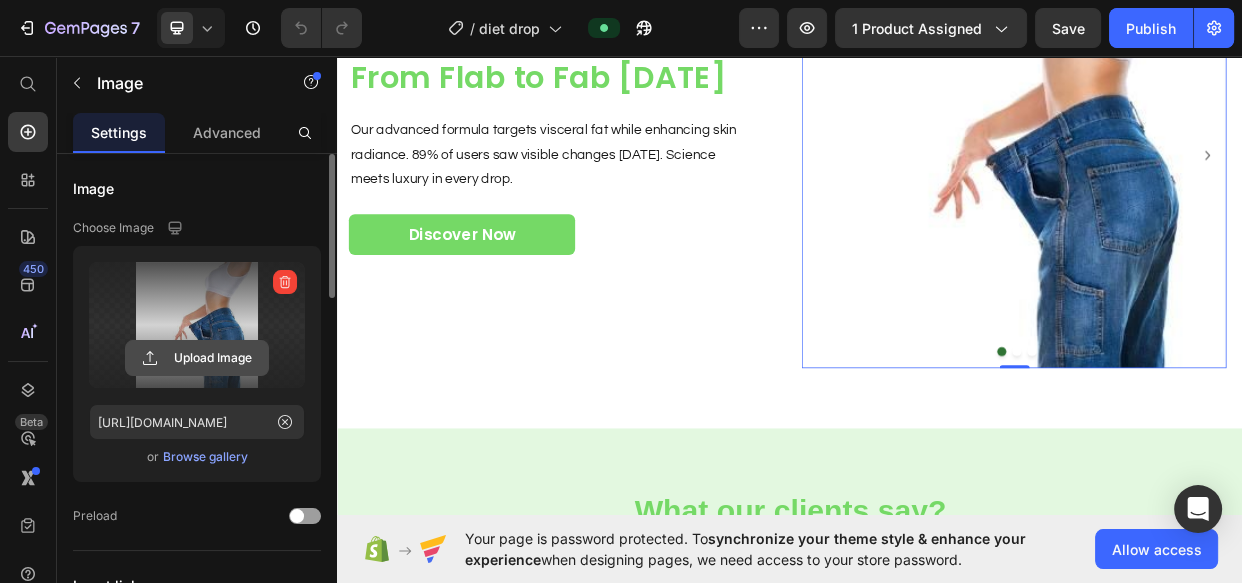 click 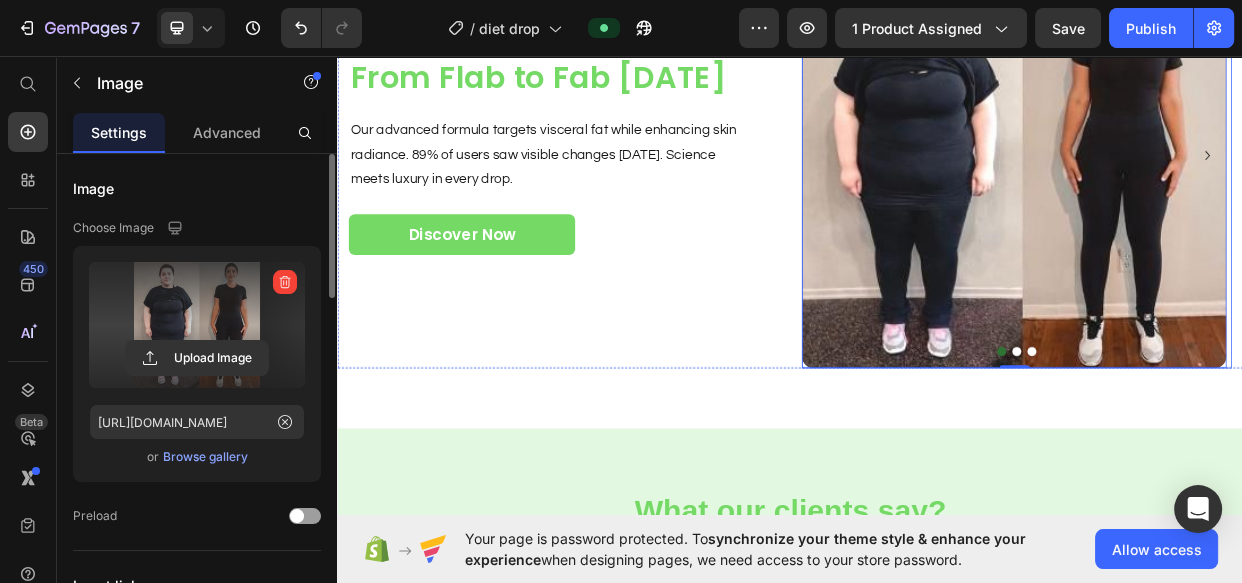 click 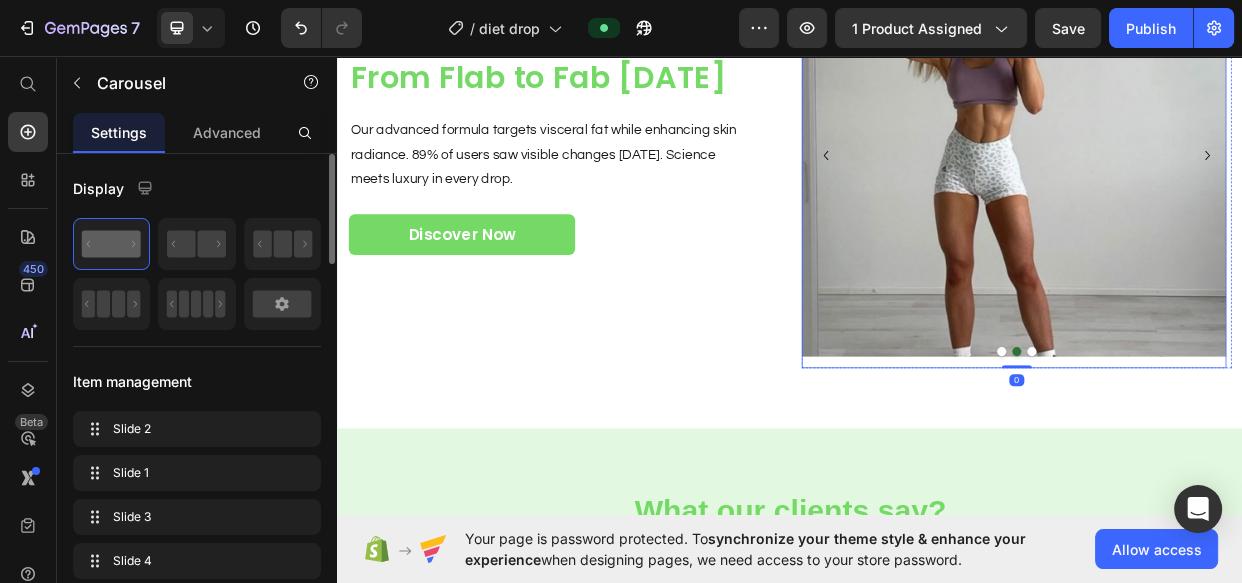 click at bounding box center (1233, 190) 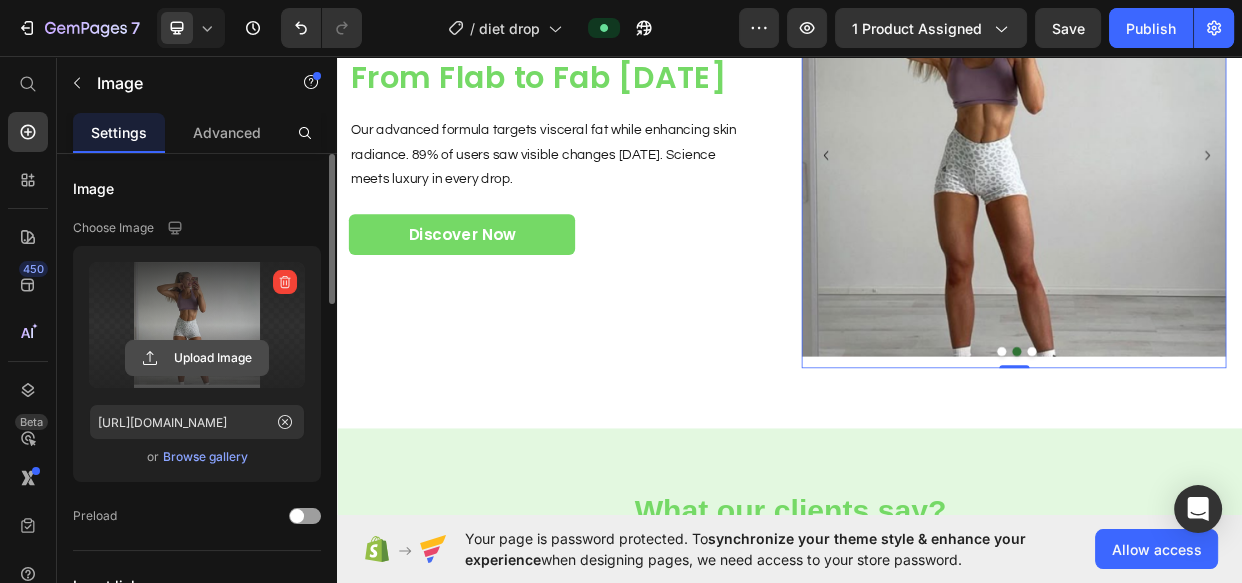 click 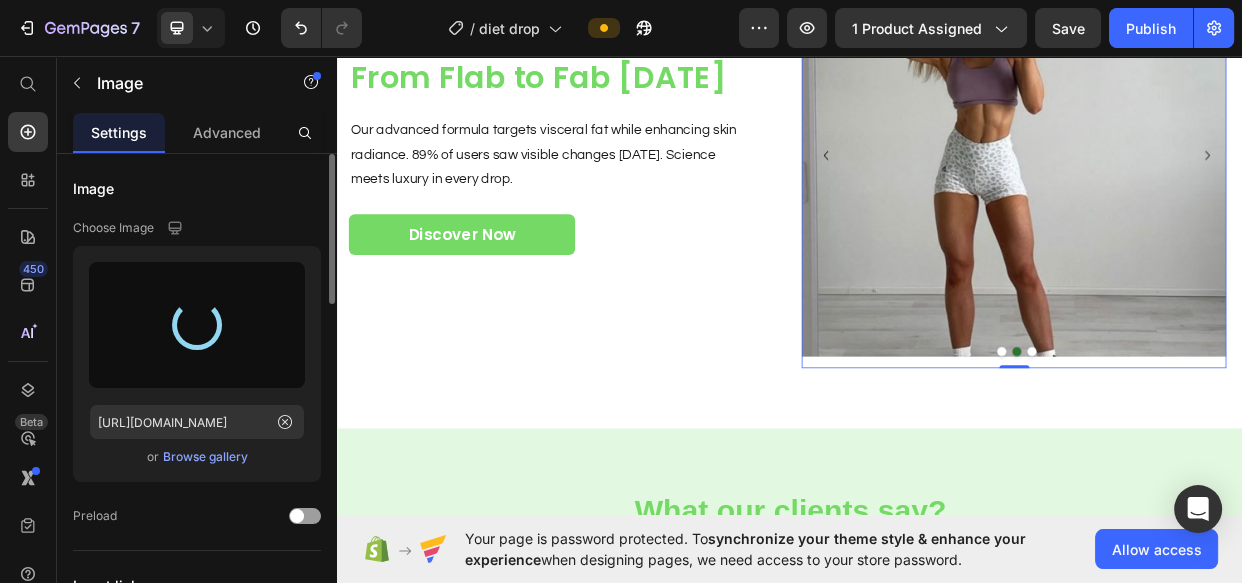 type on "[URL][DOMAIN_NAME]" 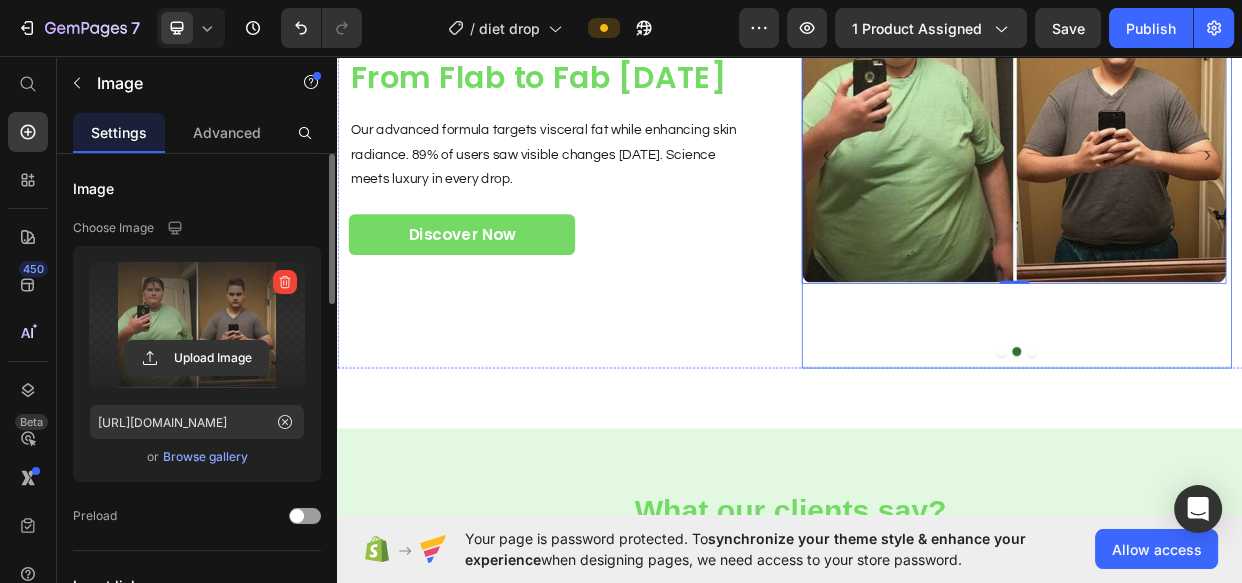 click 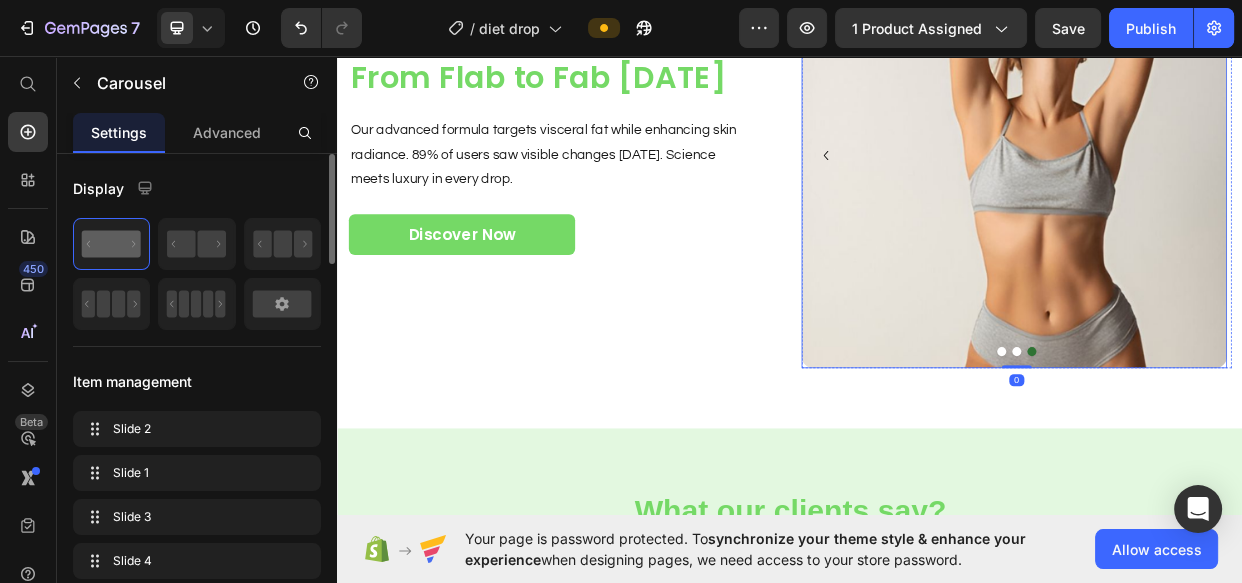 click at bounding box center (1233, 190) 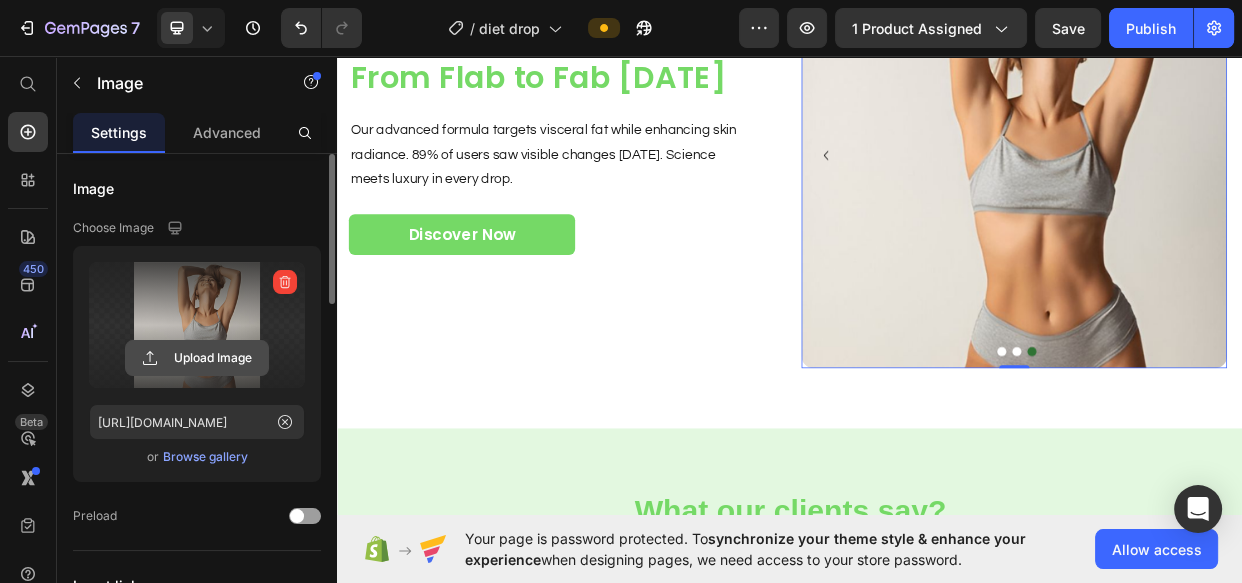 click 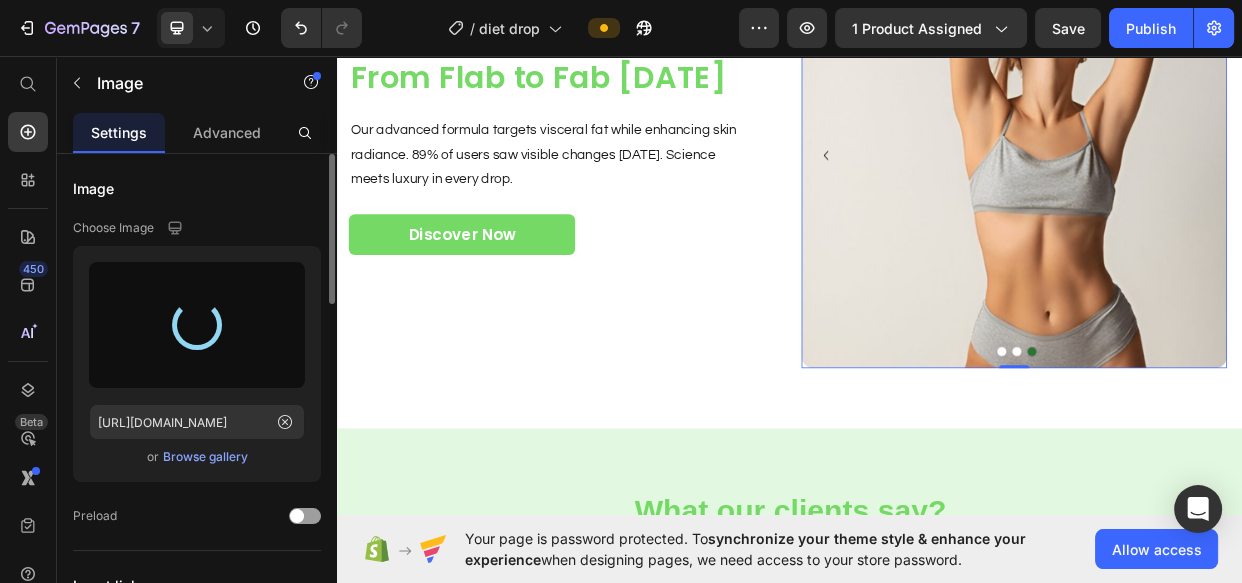 type on "[URL][DOMAIN_NAME]" 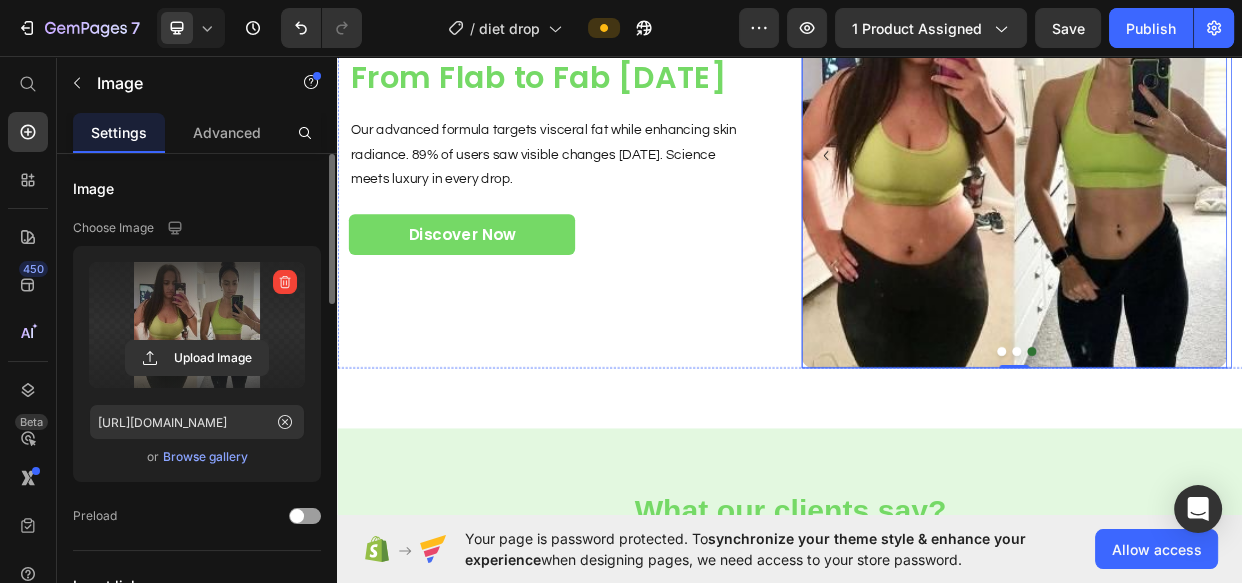 click at bounding box center (1217, 450) 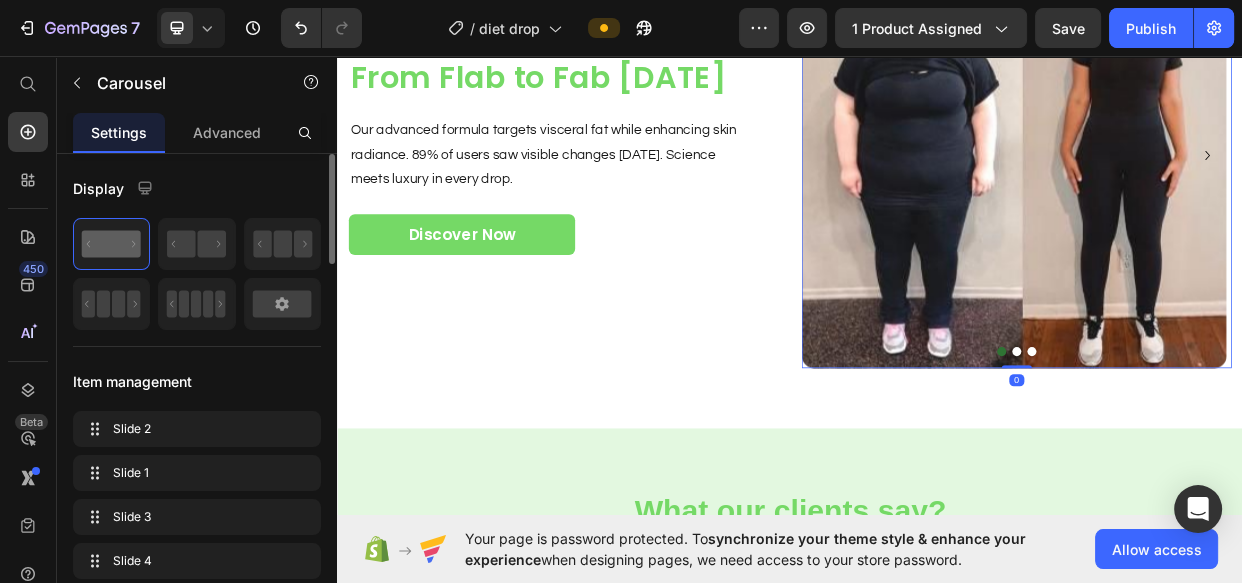 click at bounding box center [1237, 450] 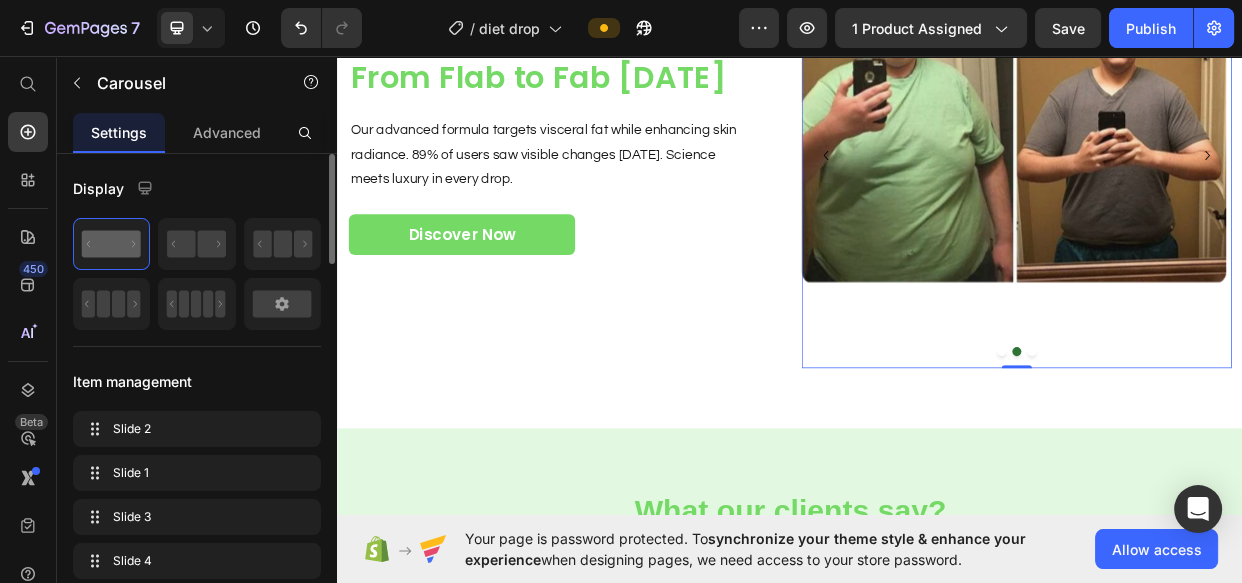 click at bounding box center [1217, 450] 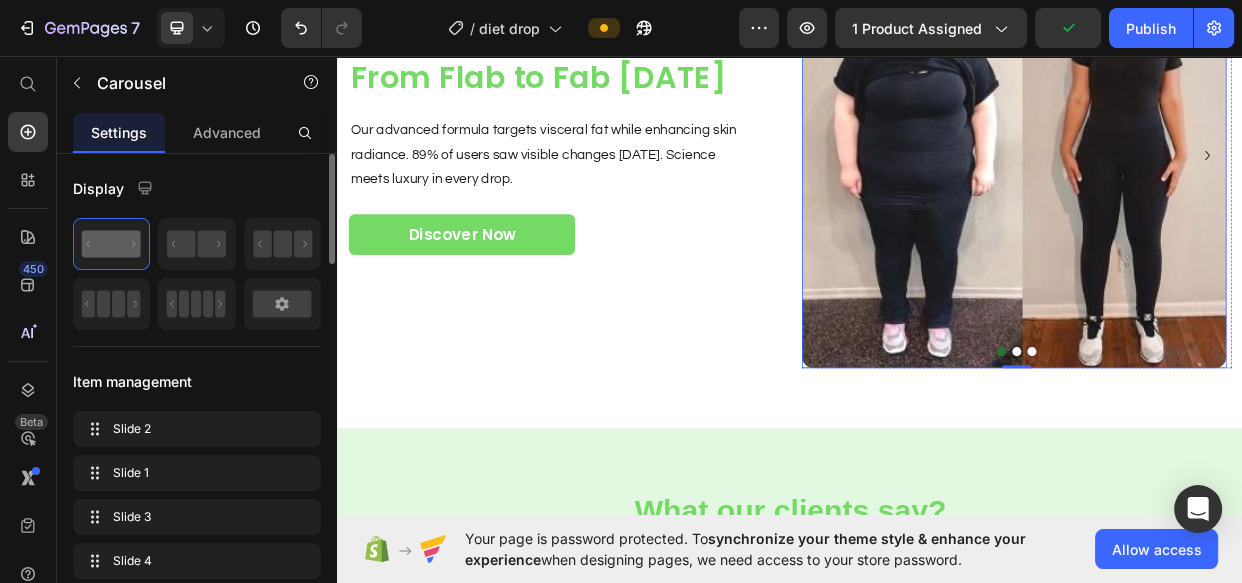 click at bounding box center (1233, 190) 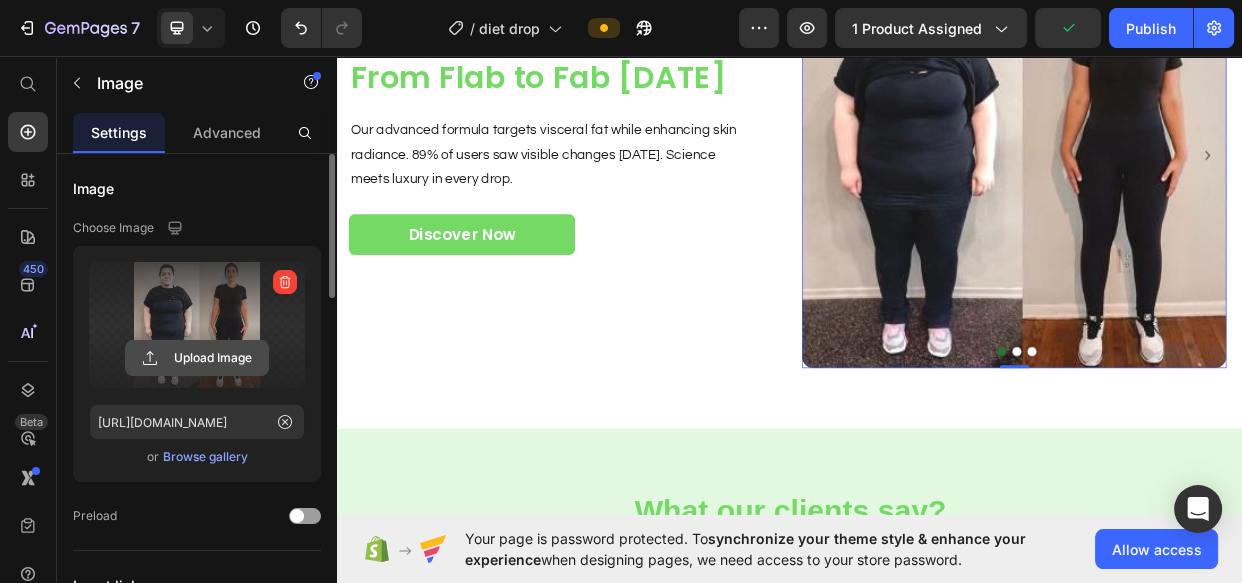 click 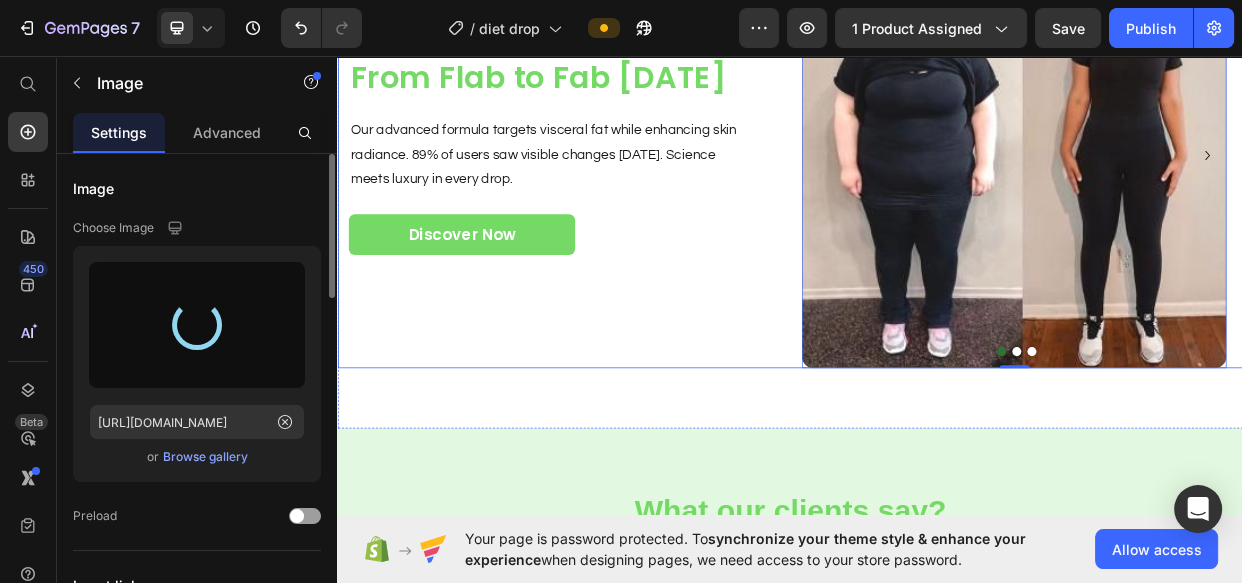 type on "[URL][DOMAIN_NAME]" 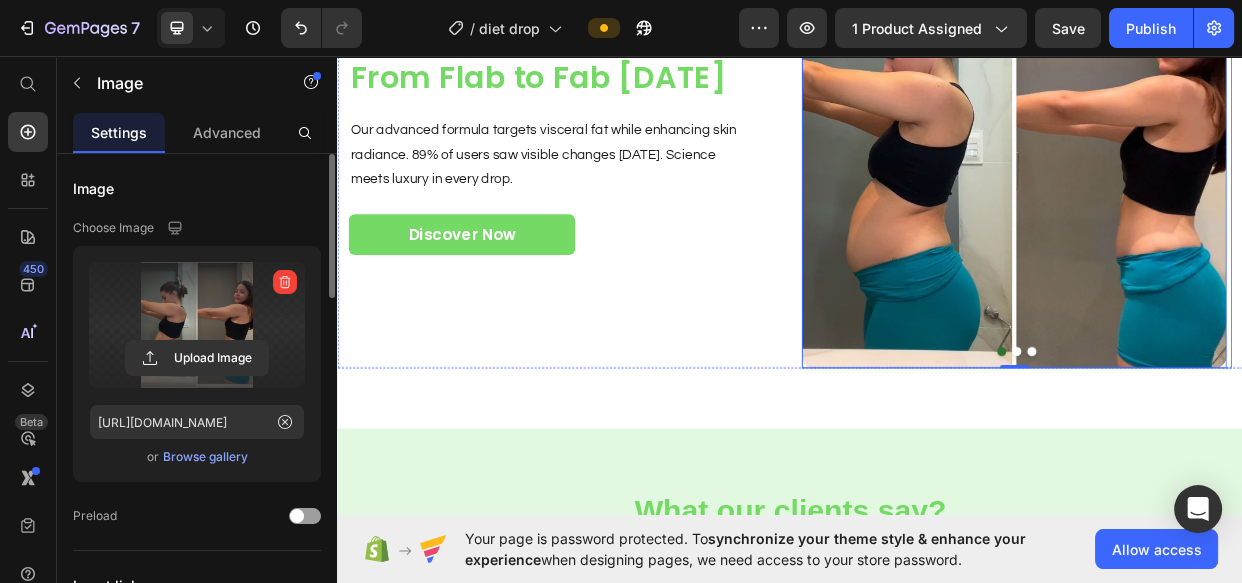 click 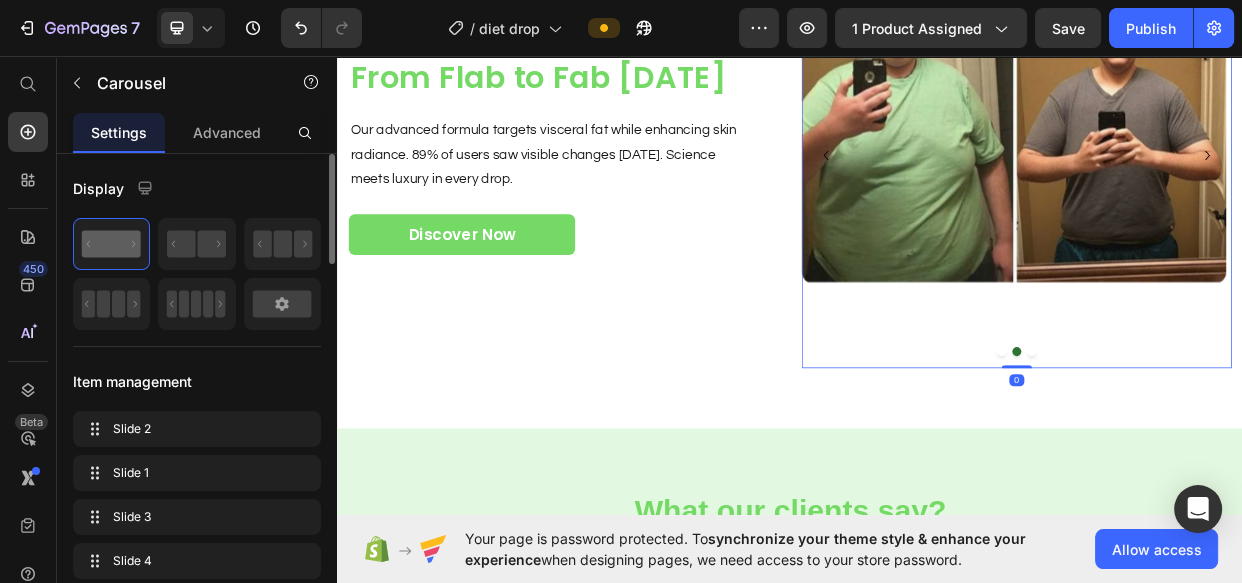 click 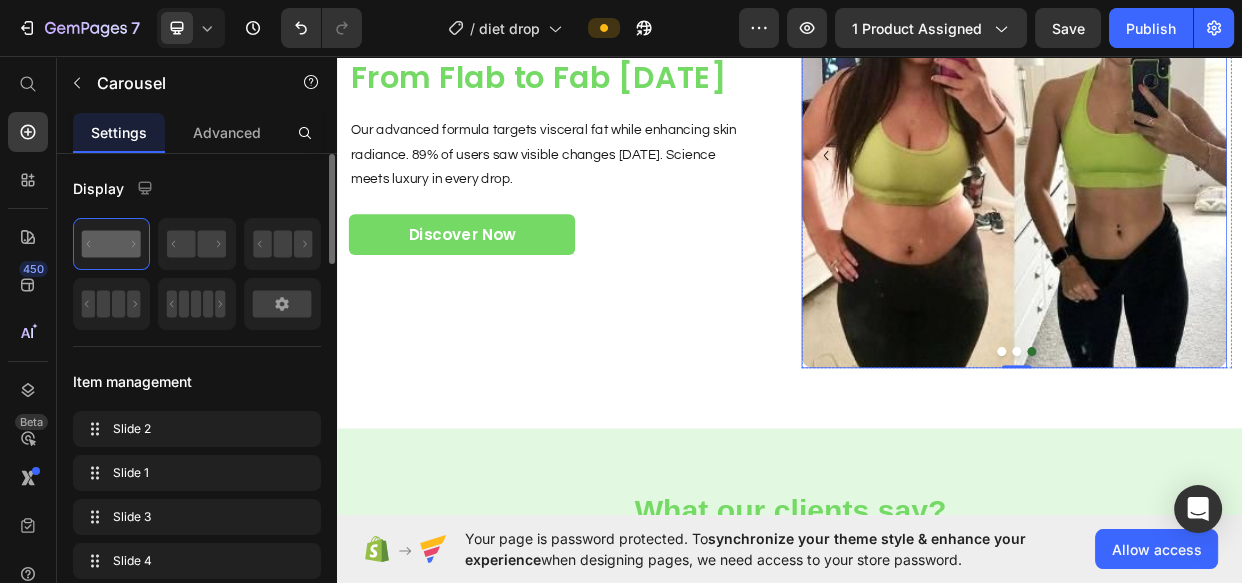 click at bounding box center [1233, 190] 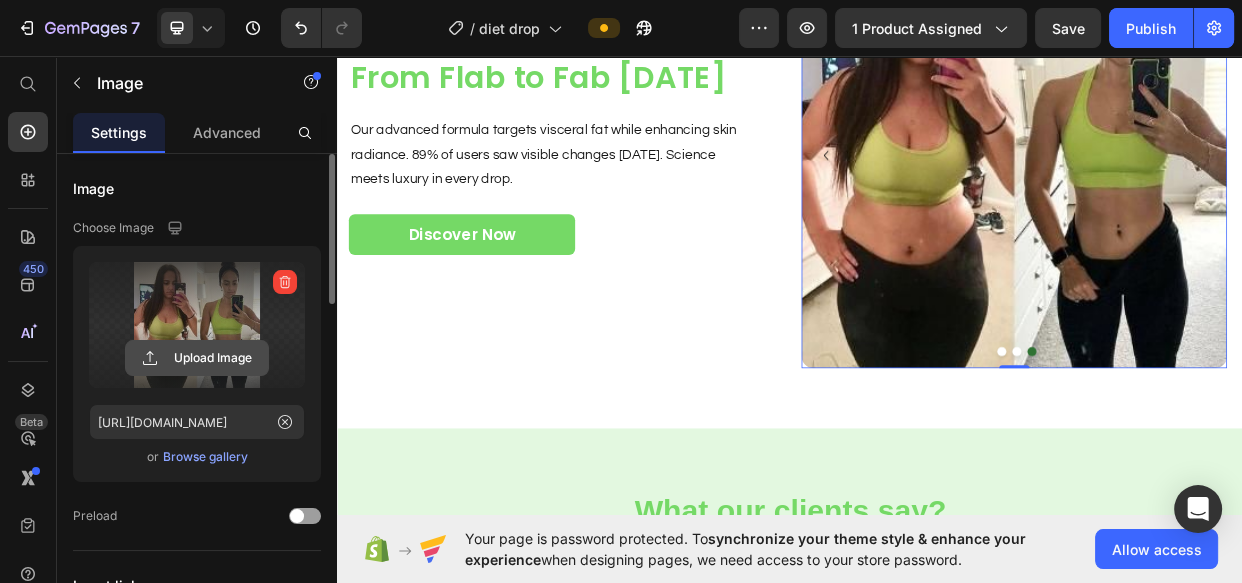 click 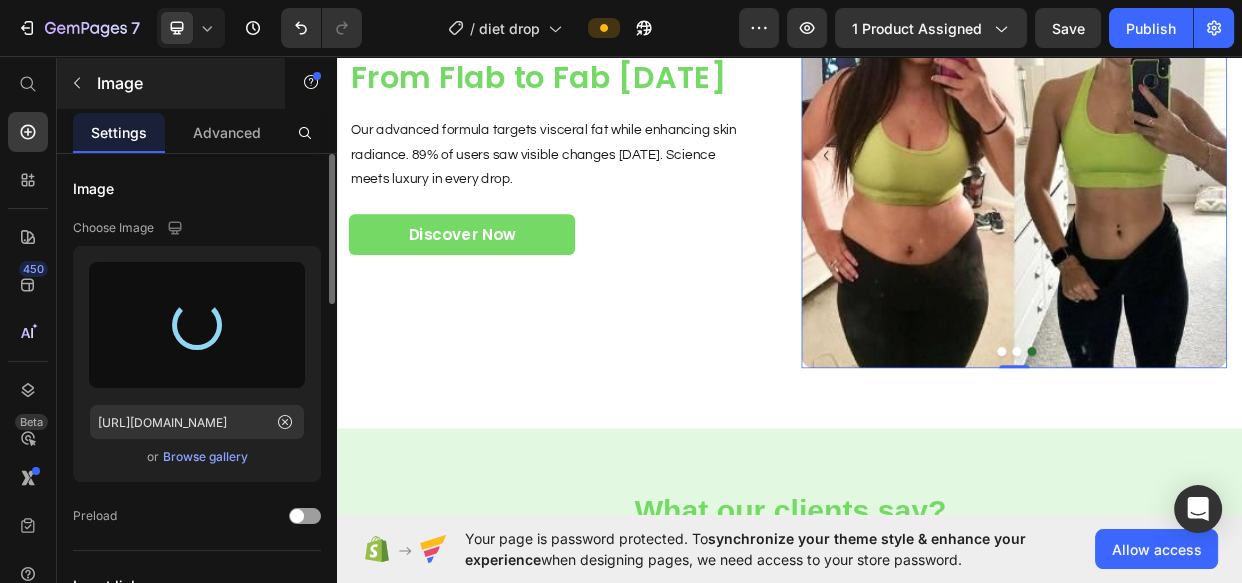 type on "[URL][DOMAIN_NAME]" 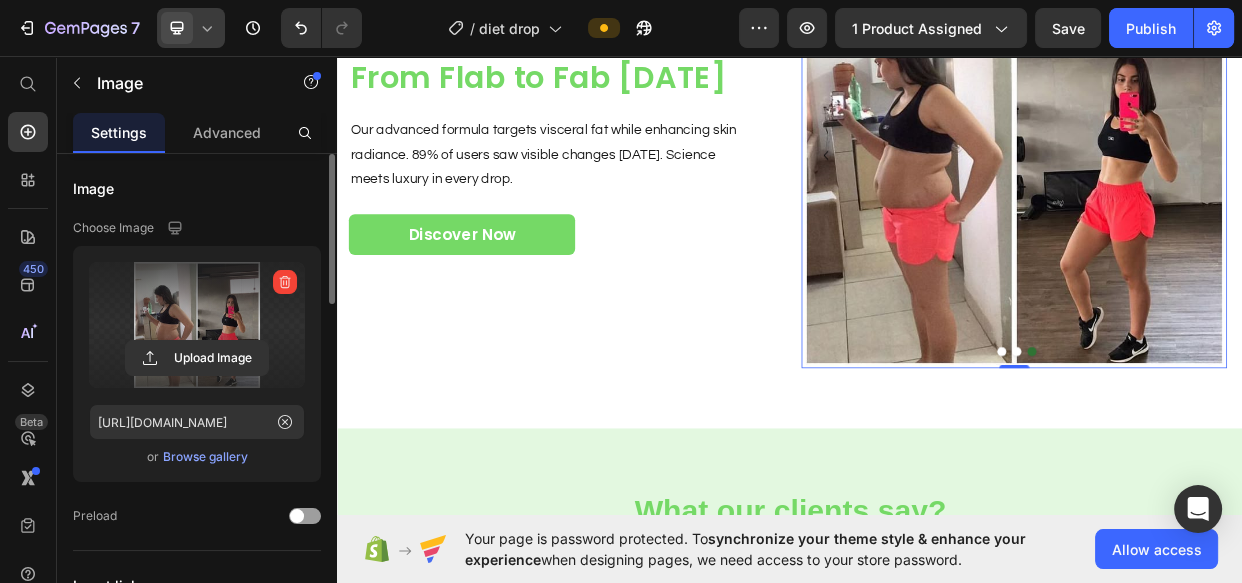 click 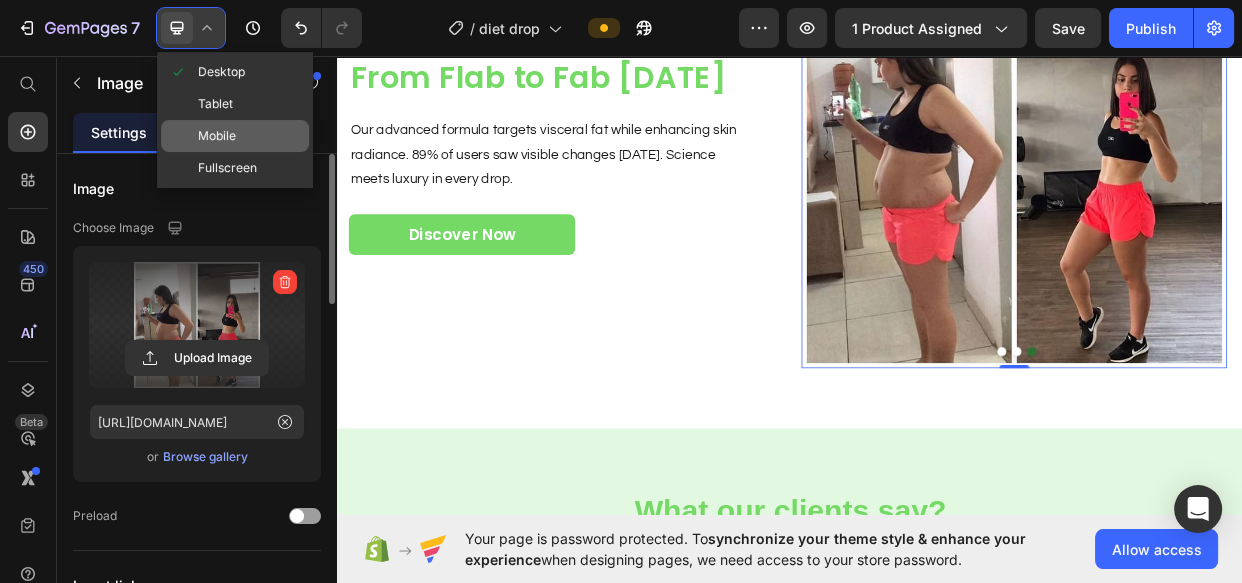 click on "Mobile" at bounding box center [217, 136] 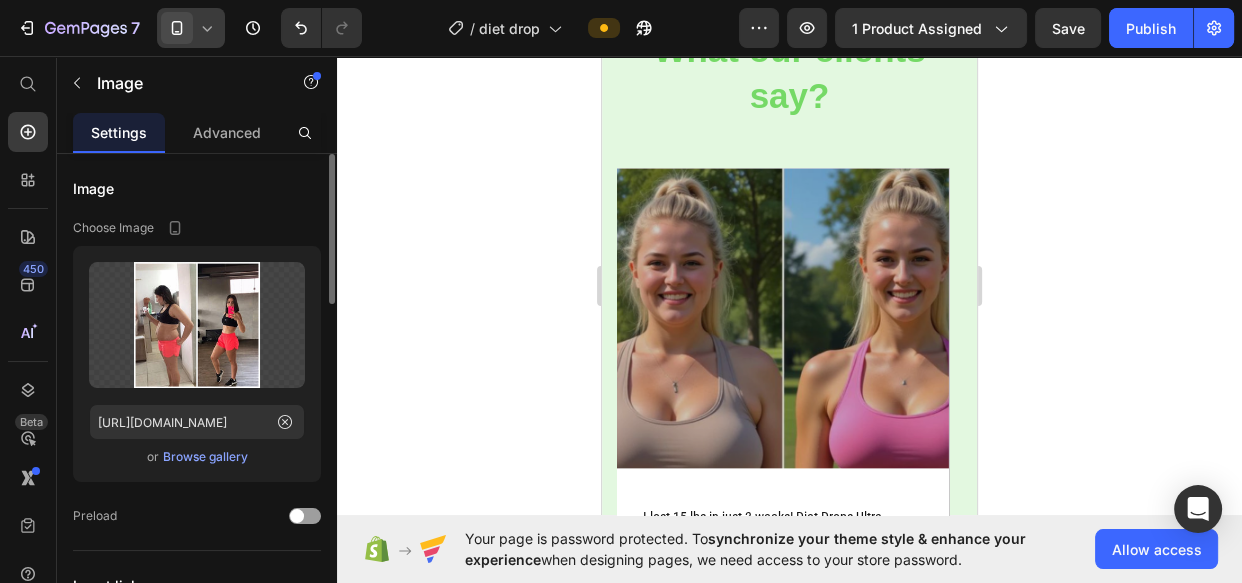 scroll, scrollTop: 2201, scrollLeft: 0, axis: vertical 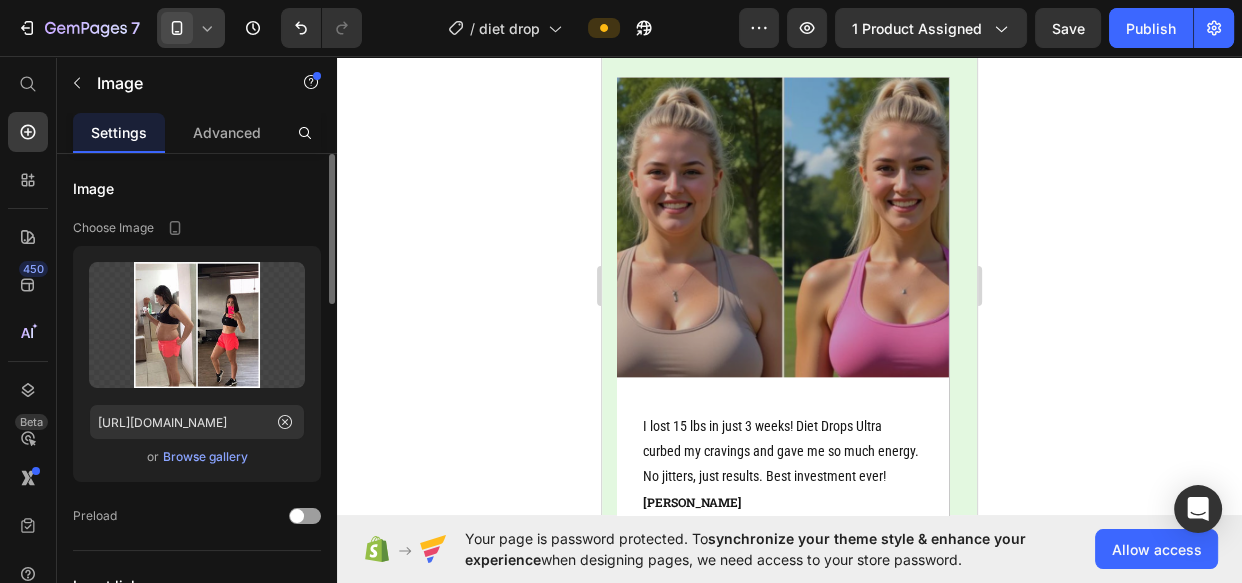 click on "Discover Now" at bounding box center (790, -185) 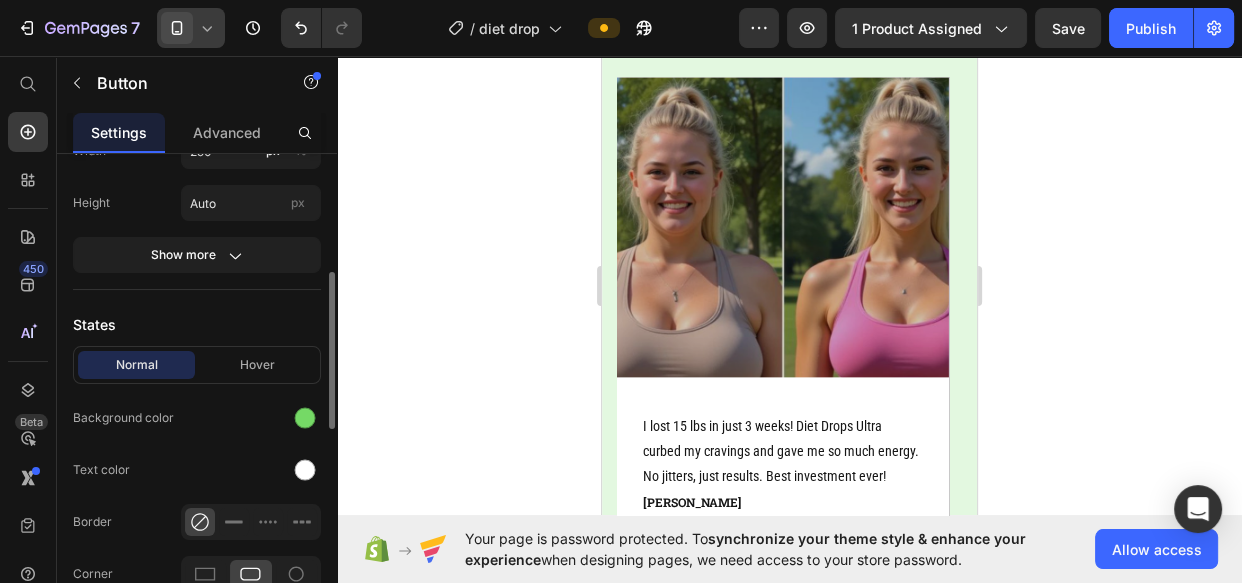 scroll, scrollTop: 454, scrollLeft: 0, axis: vertical 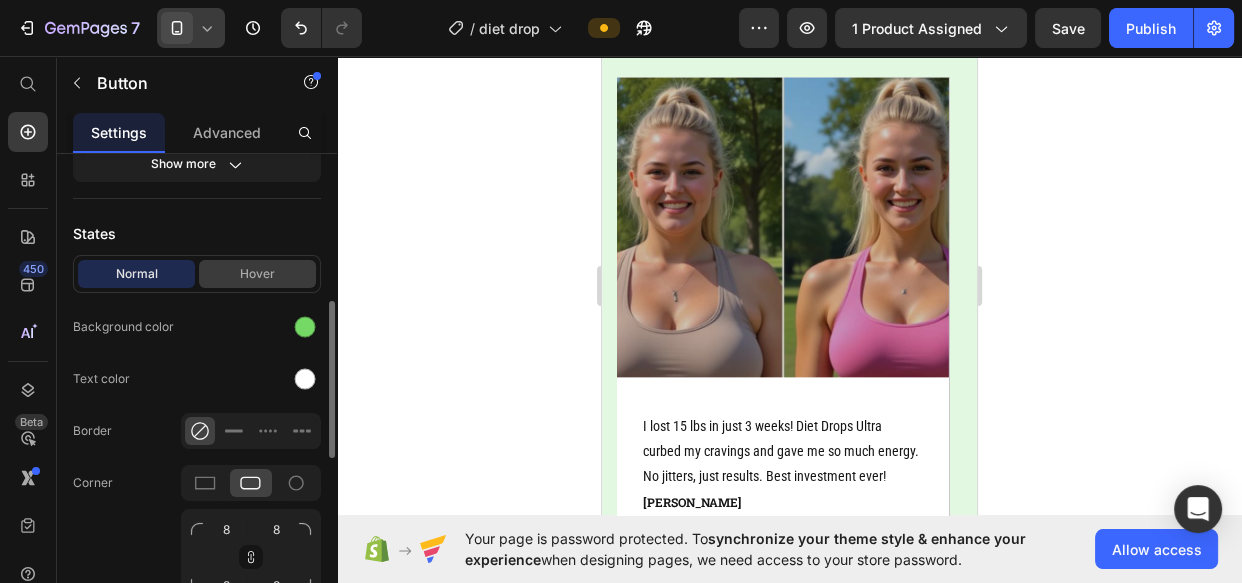 click on "Hover" at bounding box center [257, 274] 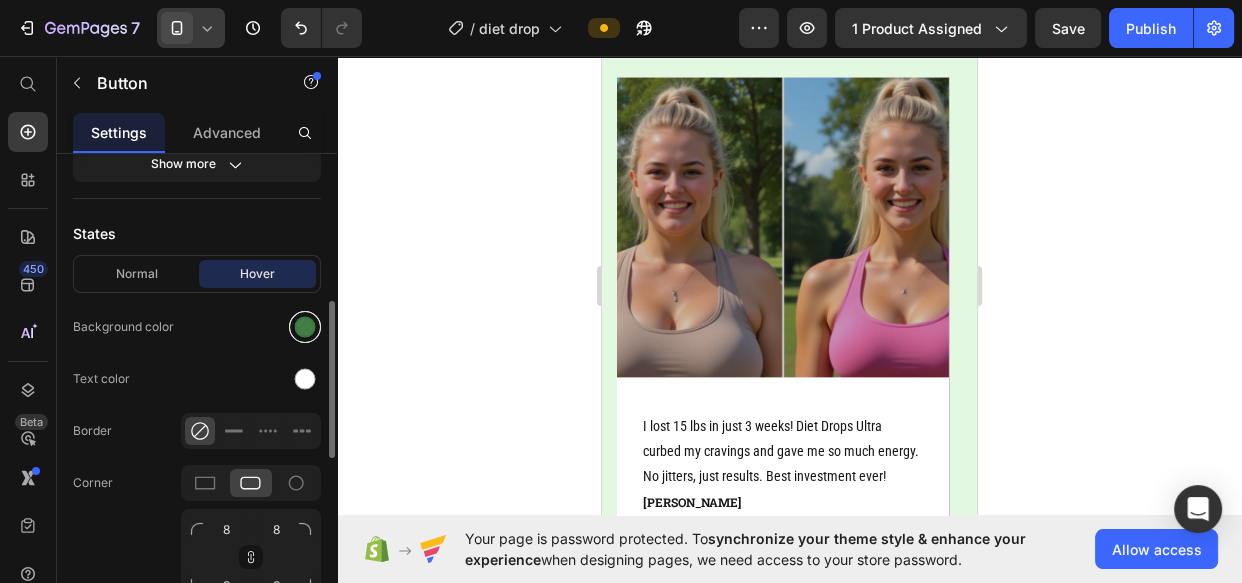 click at bounding box center [305, 327] 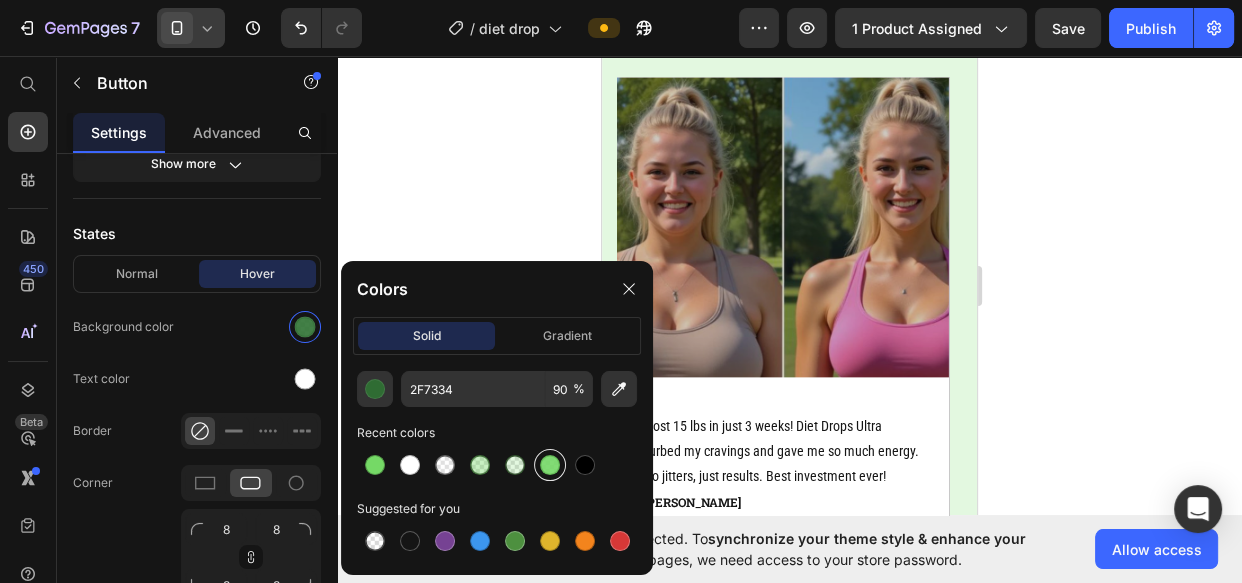 click at bounding box center (550, 465) 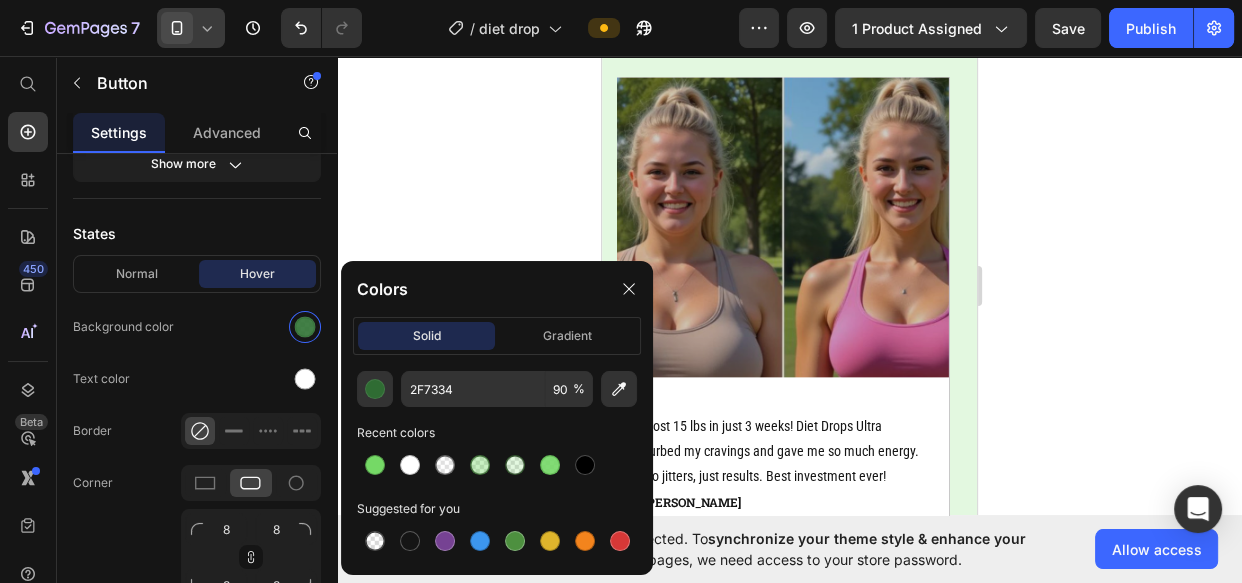 type on "75D966" 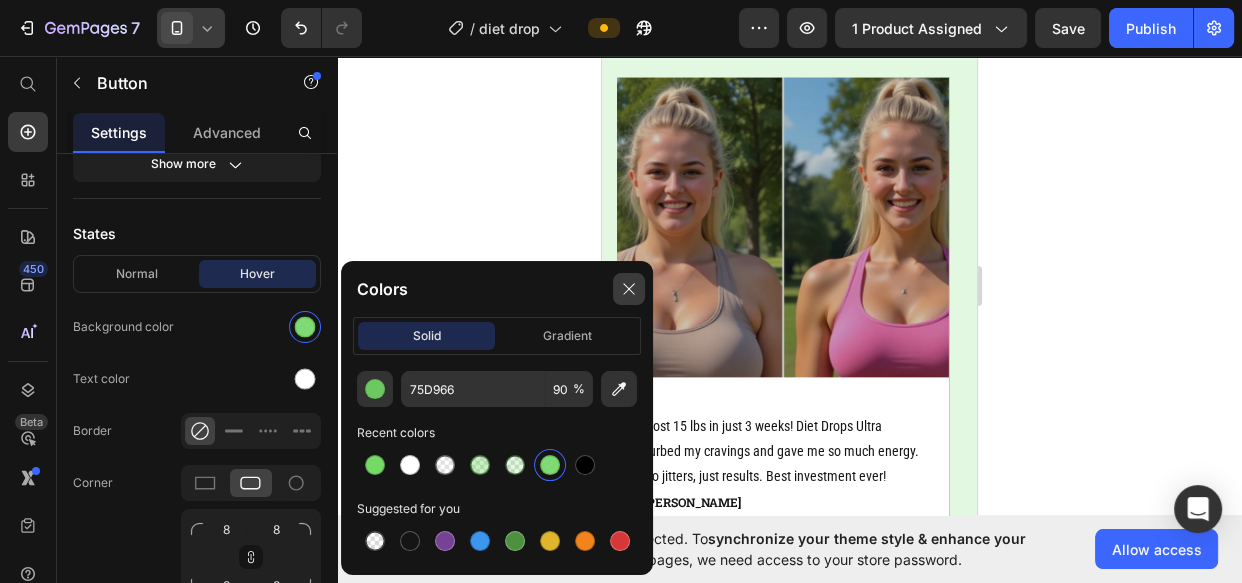 drag, startPoint x: 630, startPoint y: 284, endPoint x: 272, endPoint y: 242, distance: 360.45526 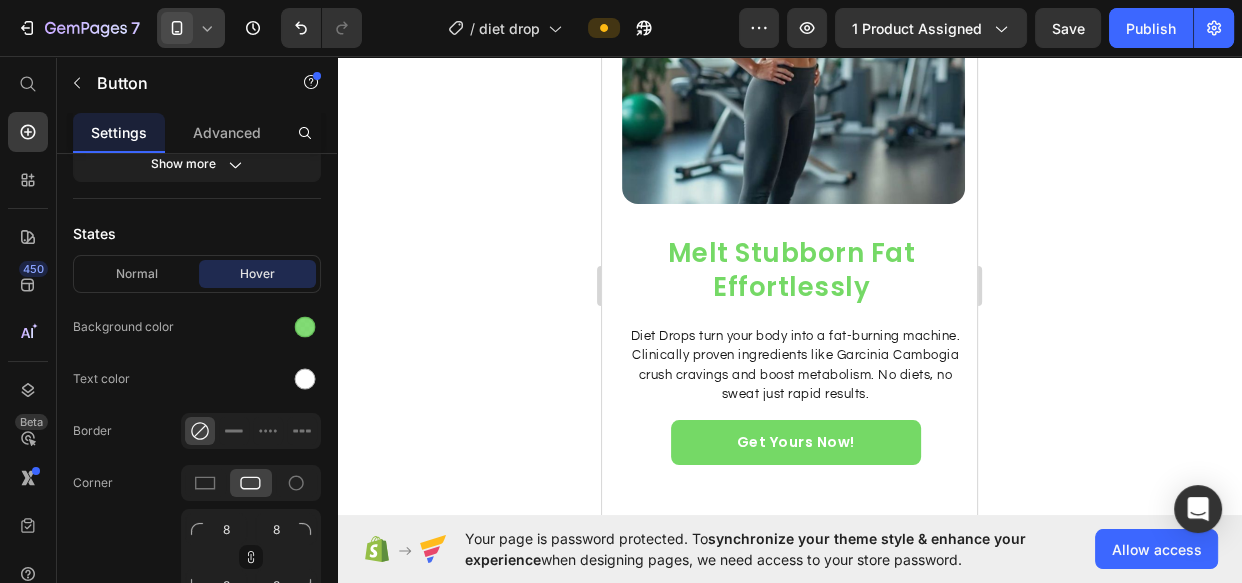 scroll, scrollTop: 1496, scrollLeft: 0, axis: vertical 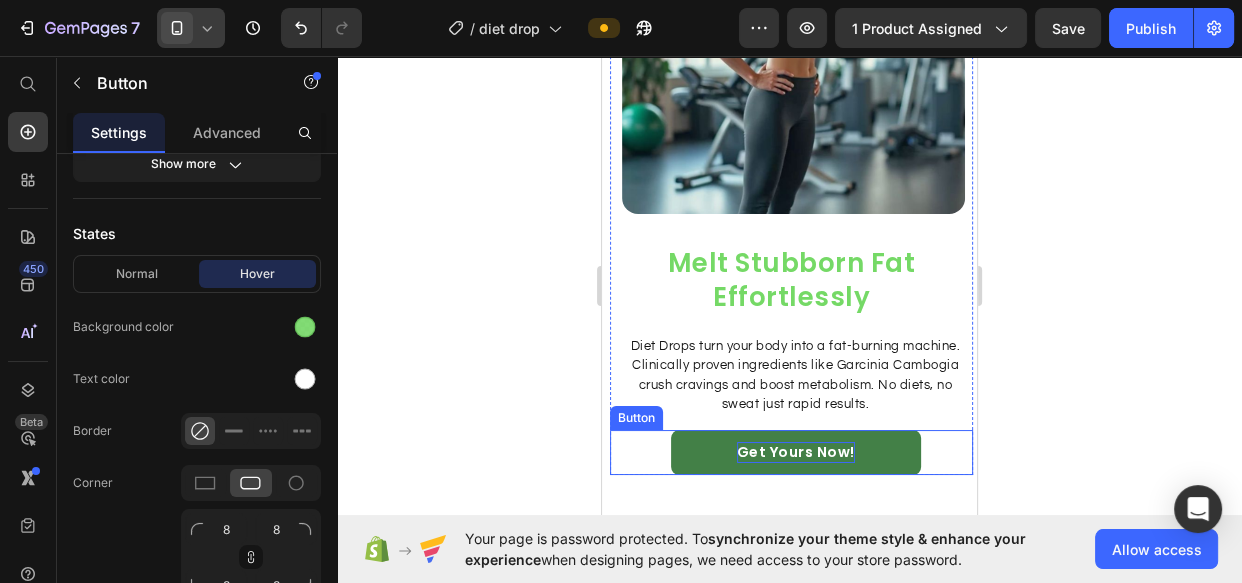 click on "Get Yours Now!" at bounding box center [796, 452] 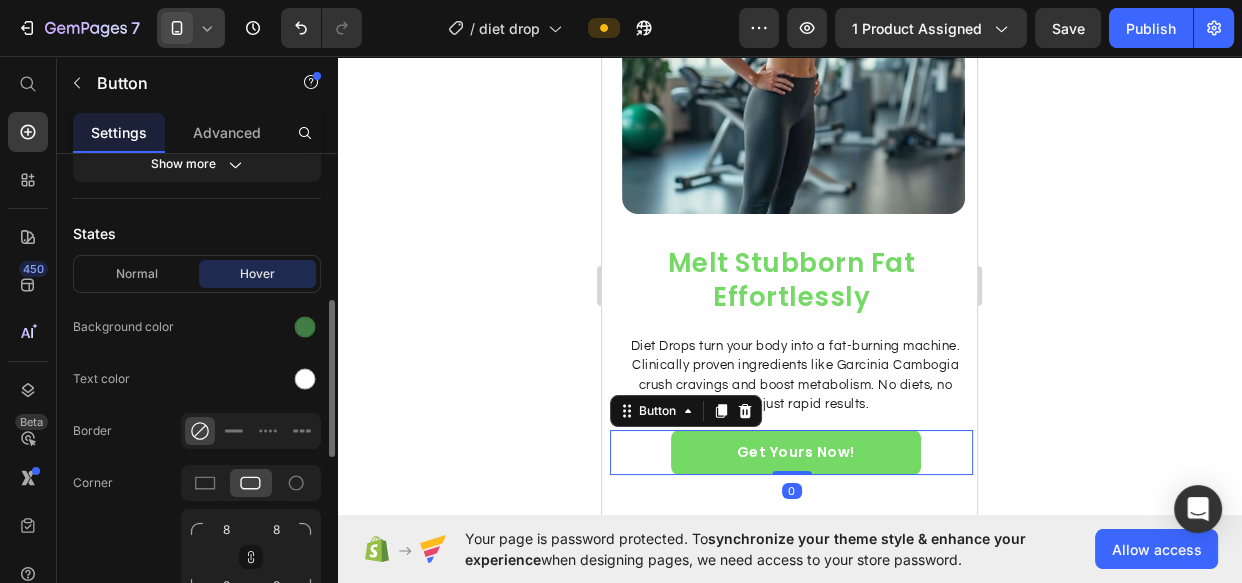 scroll, scrollTop: 453, scrollLeft: 0, axis: vertical 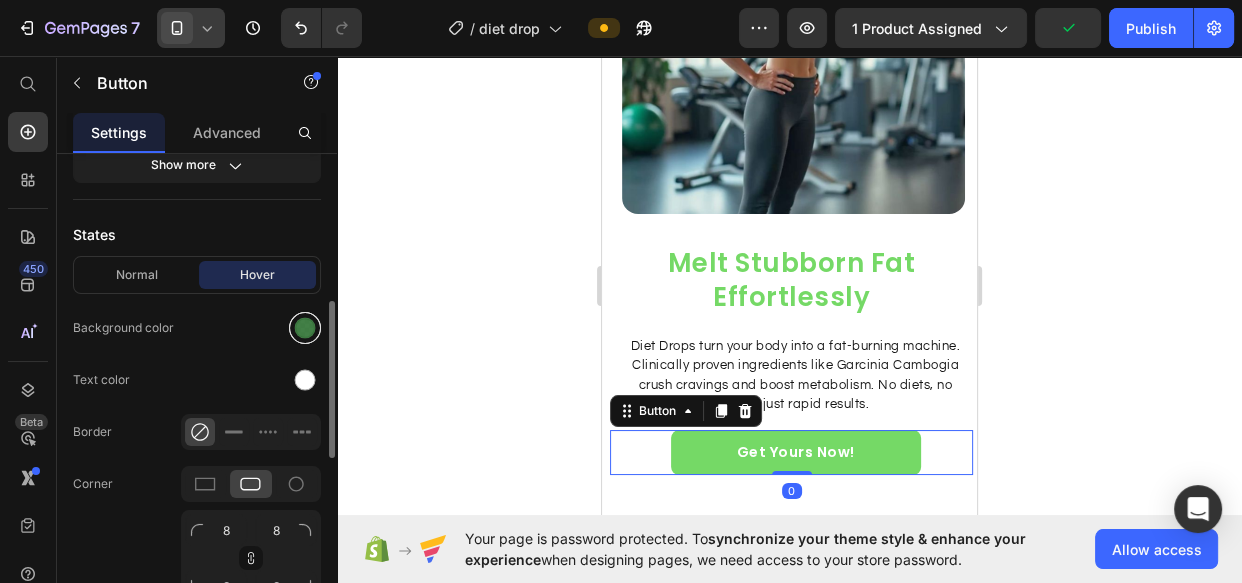 click at bounding box center (305, 328) 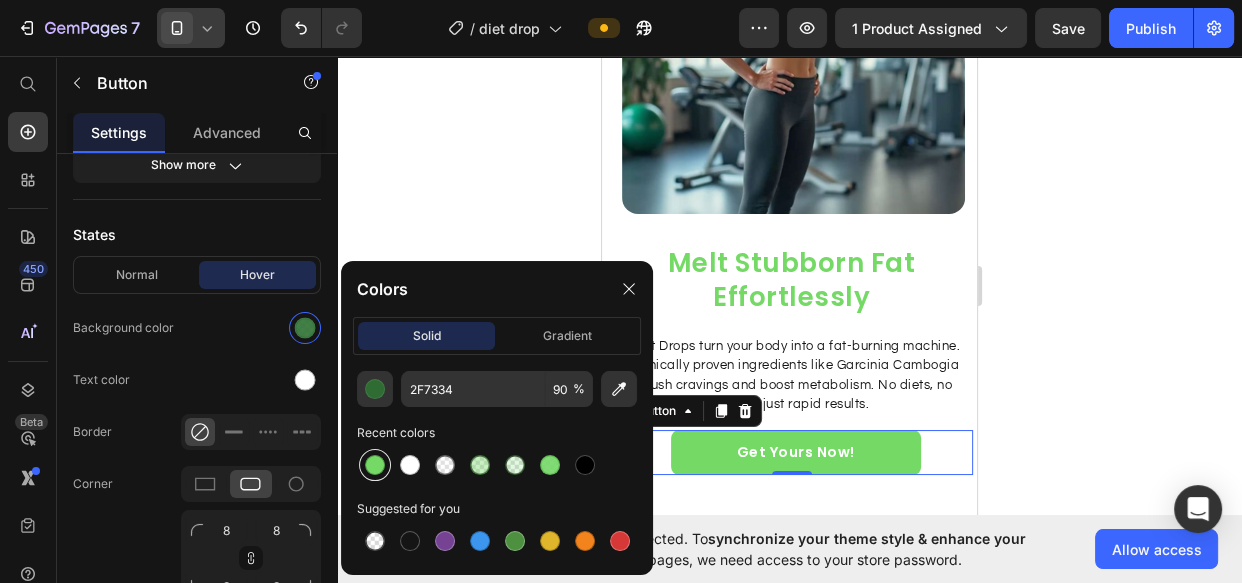drag, startPoint x: 538, startPoint y: 464, endPoint x: 380, endPoint y: 460, distance: 158.05063 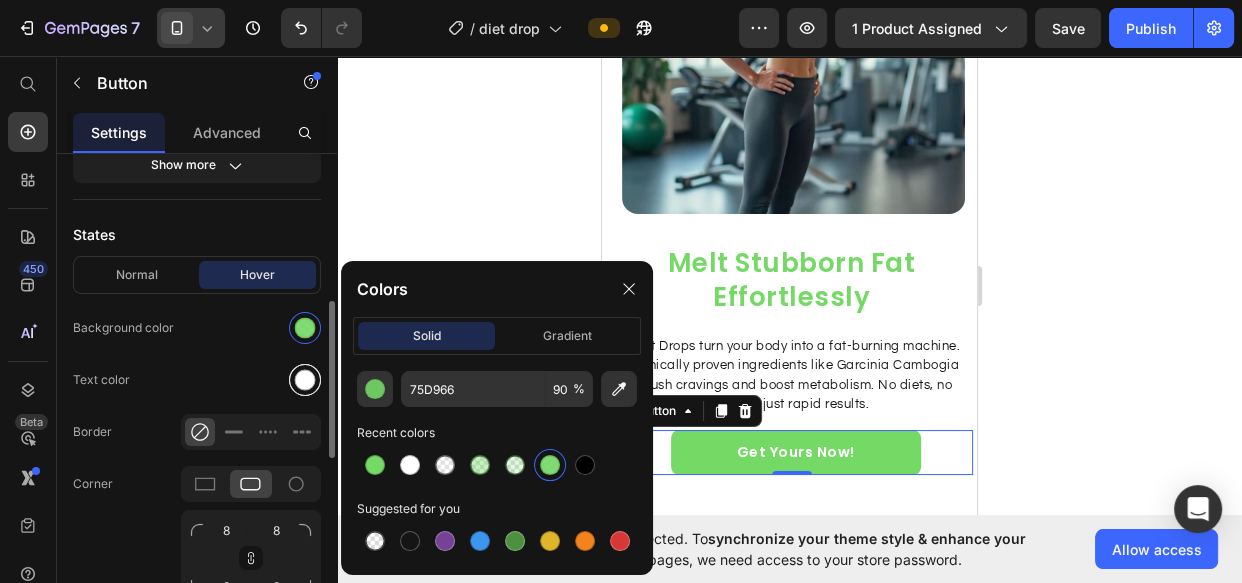 drag, startPoint x: 280, startPoint y: 389, endPoint x: 289, endPoint y: 383, distance: 10.816654 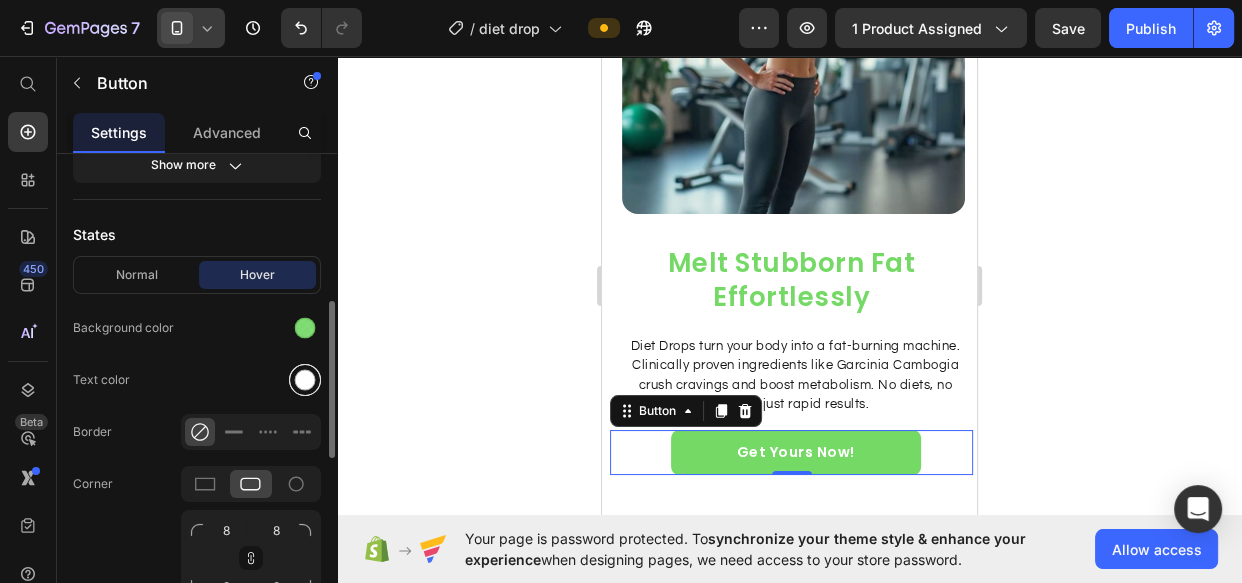 click at bounding box center (305, 380) 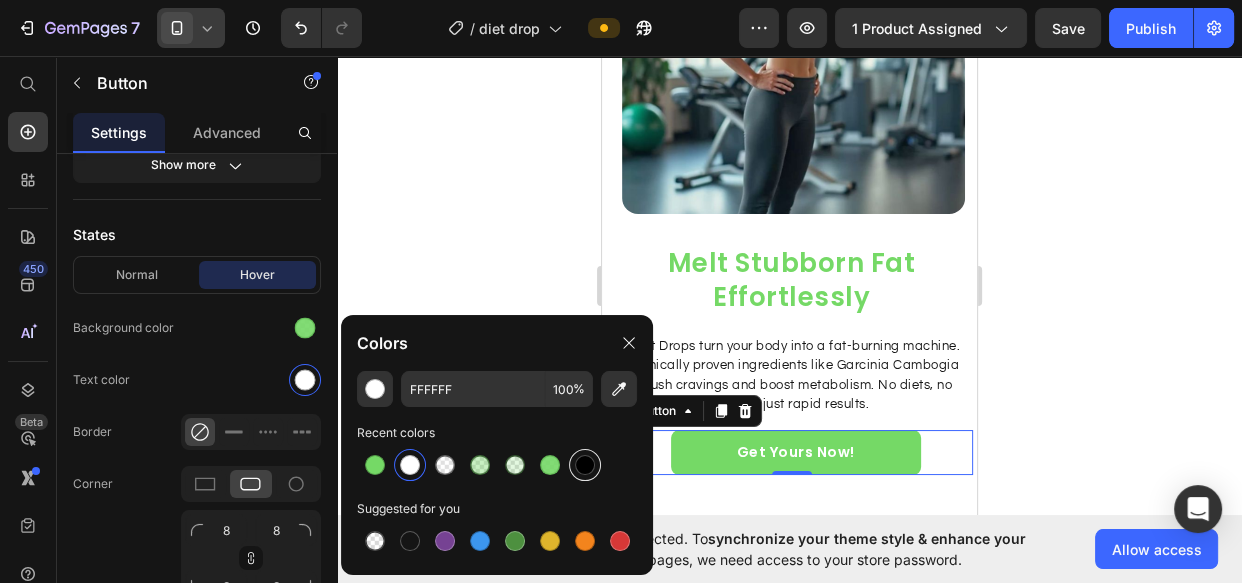 click at bounding box center (585, 465) 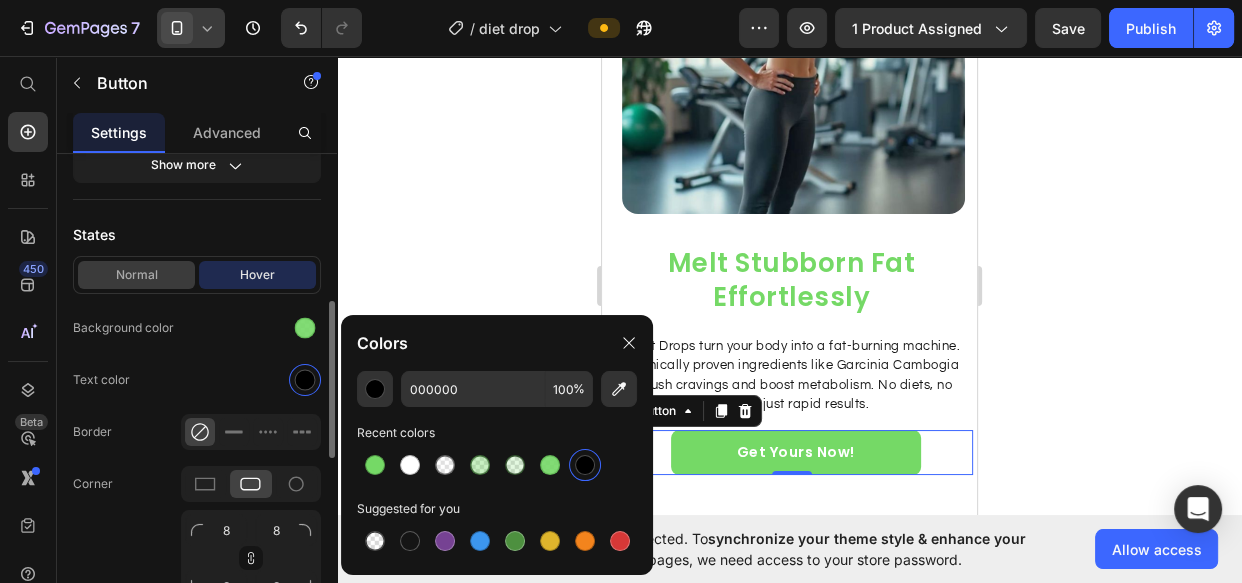 click on "Normal" at bounding box center (136, 275) 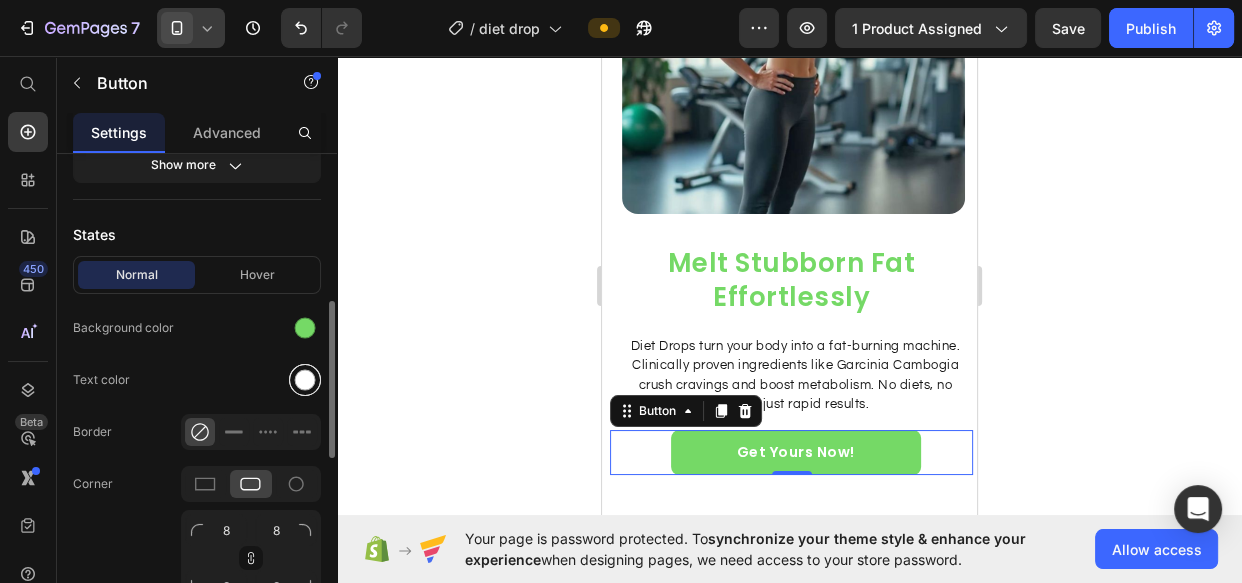 click at bounding box center [305, 380] 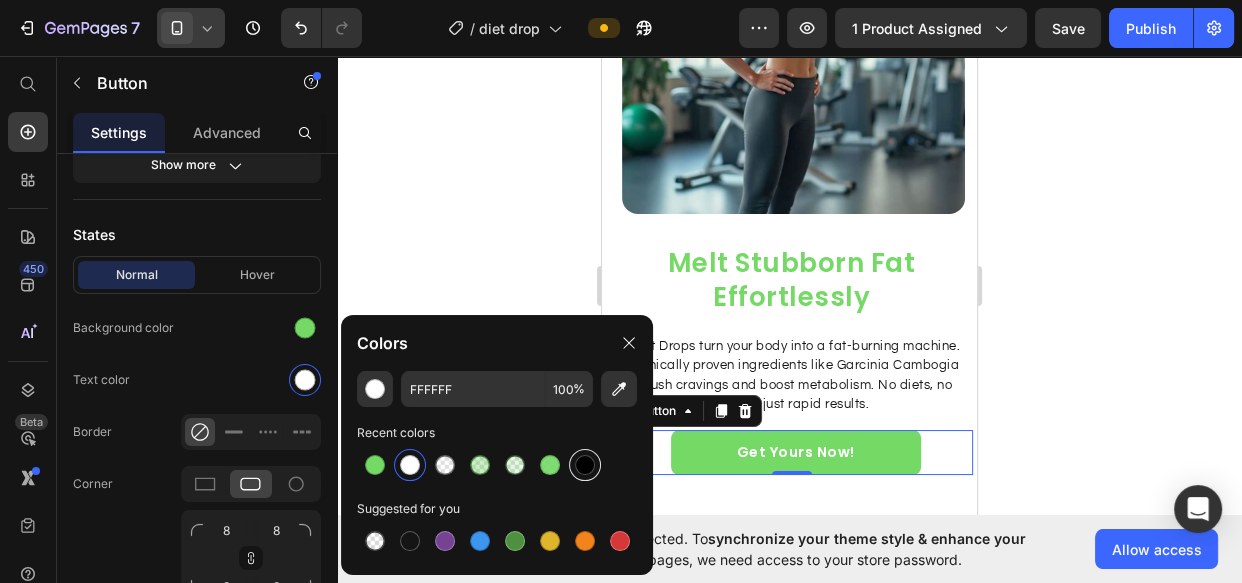 click at bounding box center (585, 465) 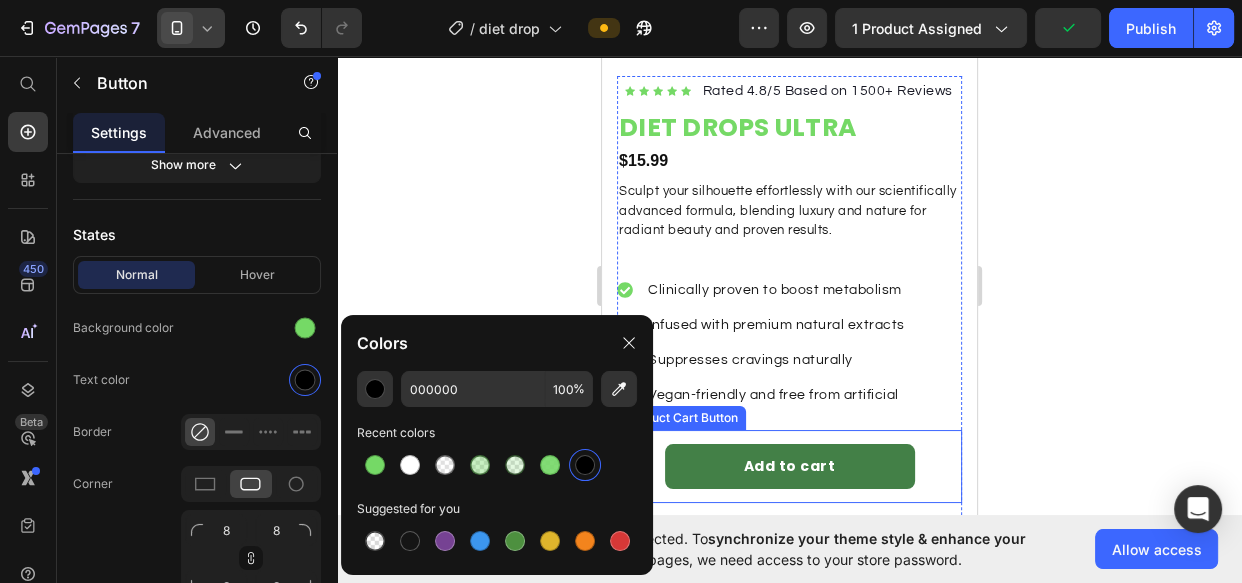 scroll, scrollTop: 405, scrollLeft: 0, axis: vertical 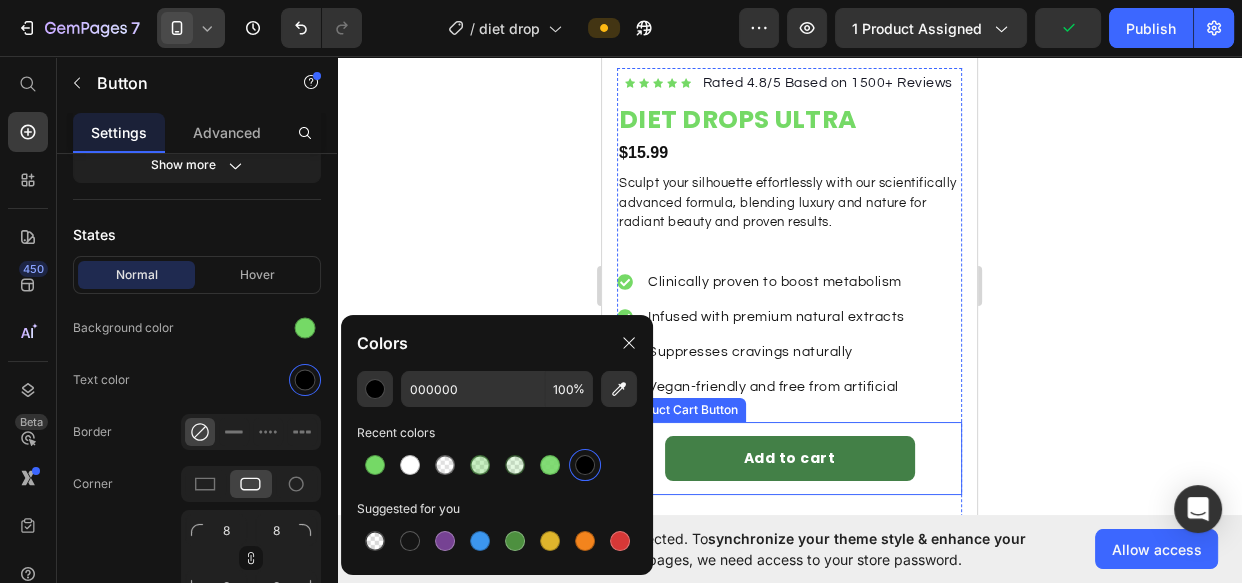 click on "Add to cart" at bounding box center [790, 458] 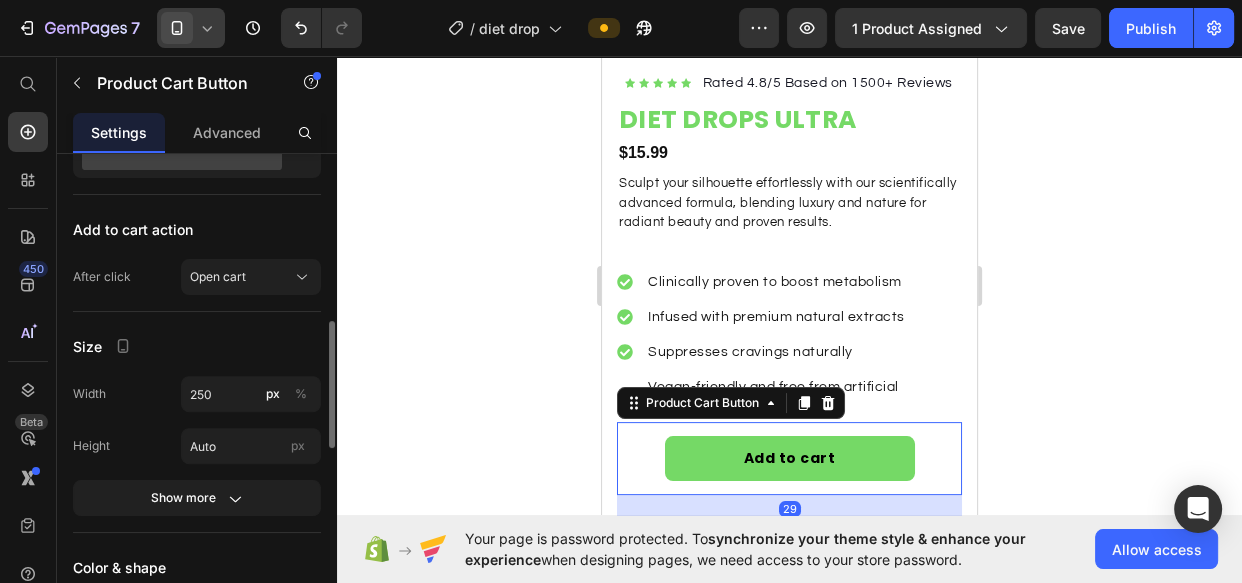 scroll, scrollTop: 909, scrollLeft: 0, axis: vertical 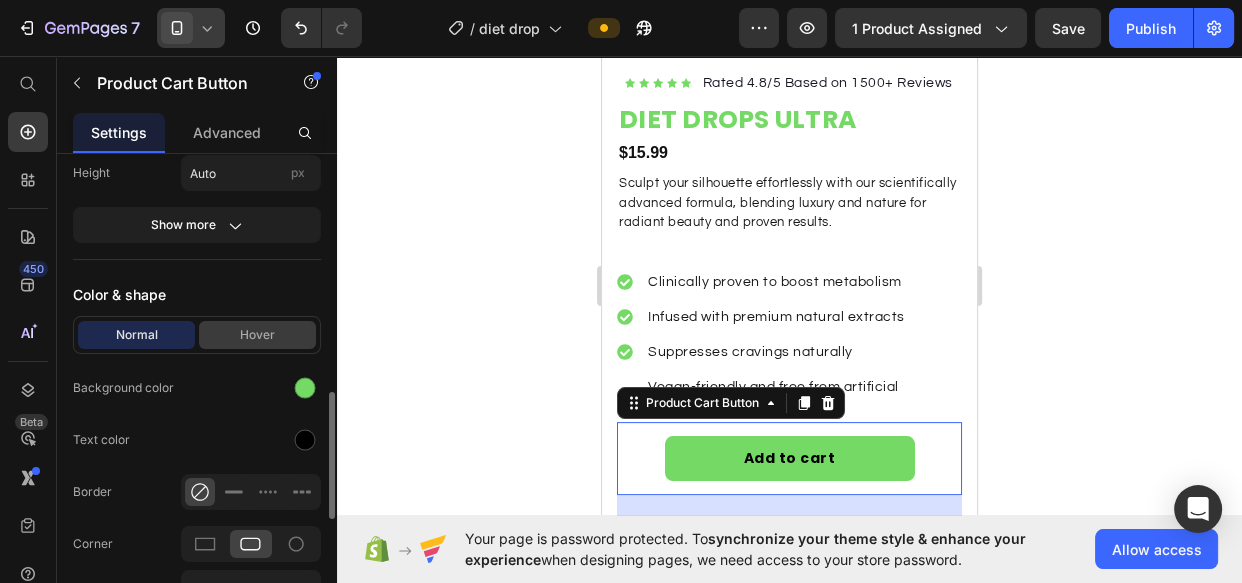 click on "Hover" at bounding box center [257, 335] 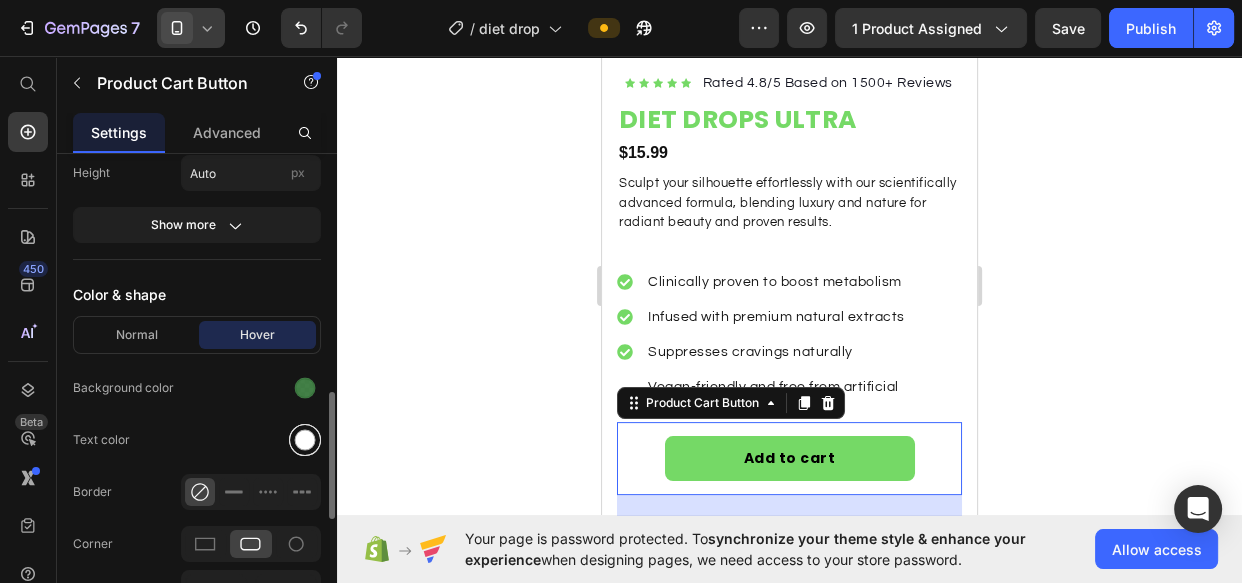 click at bounding box center (305, 440) 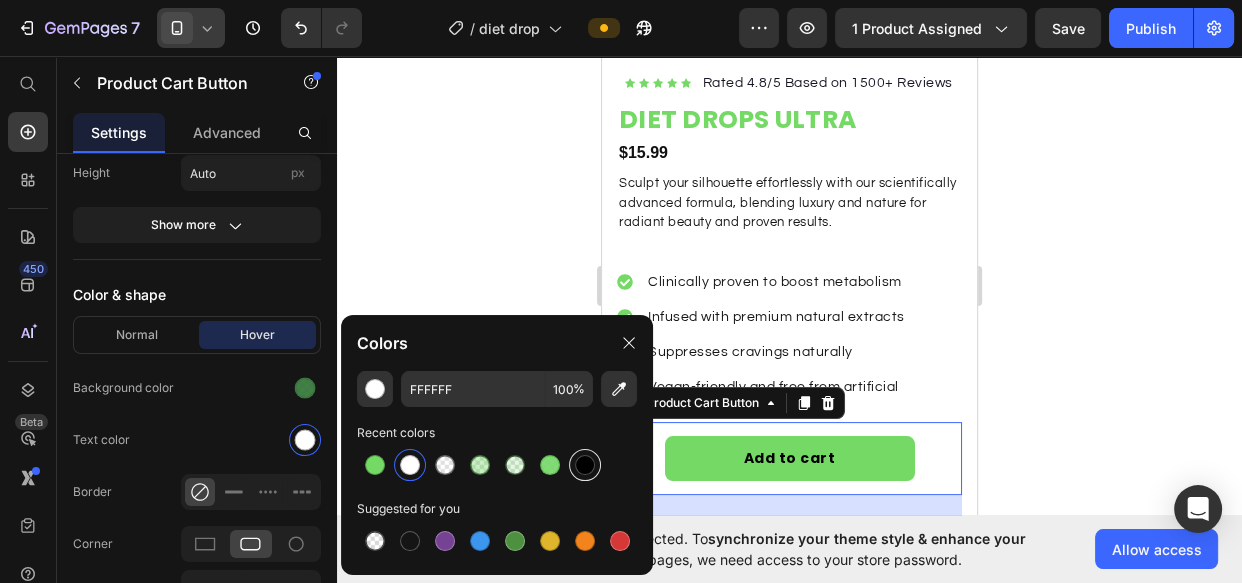 click at bounding box center (585, 465) 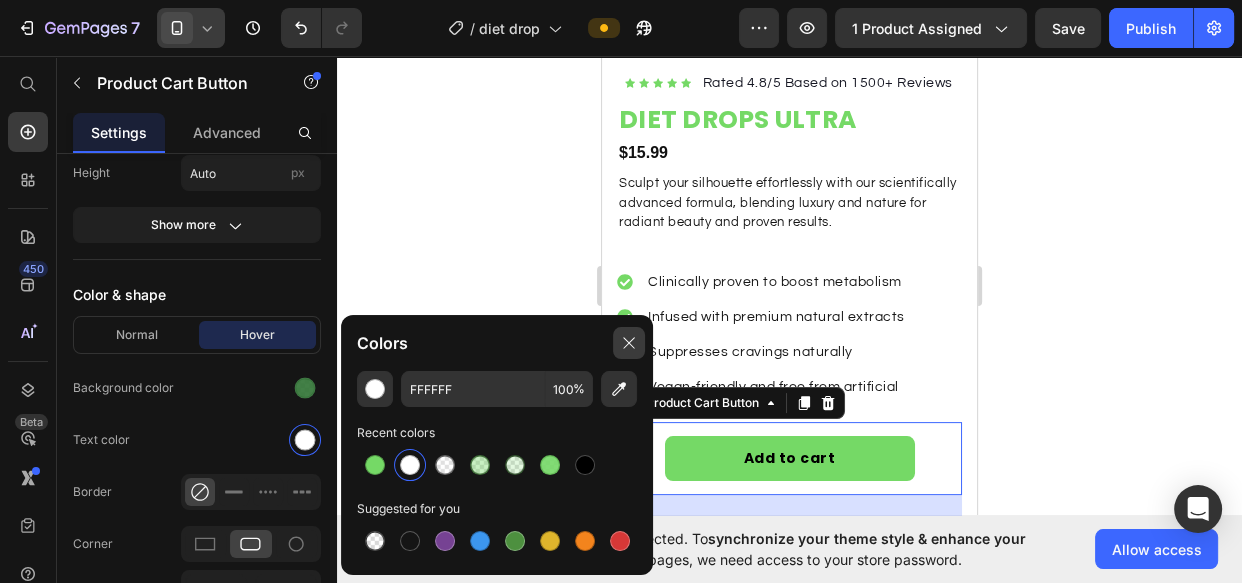 type on "000000" 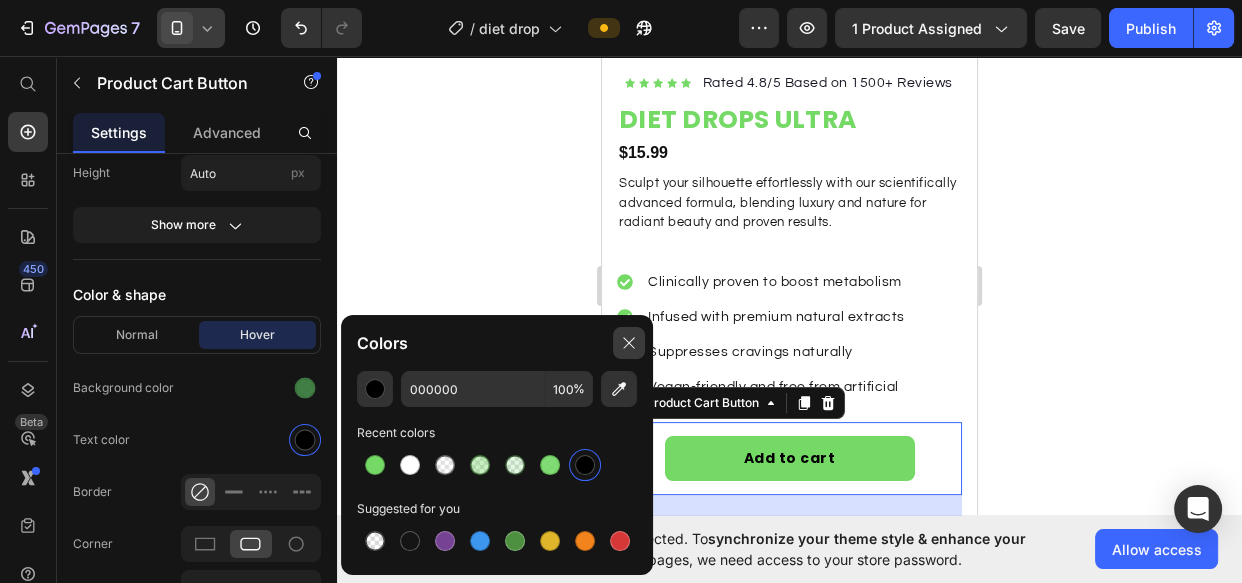click 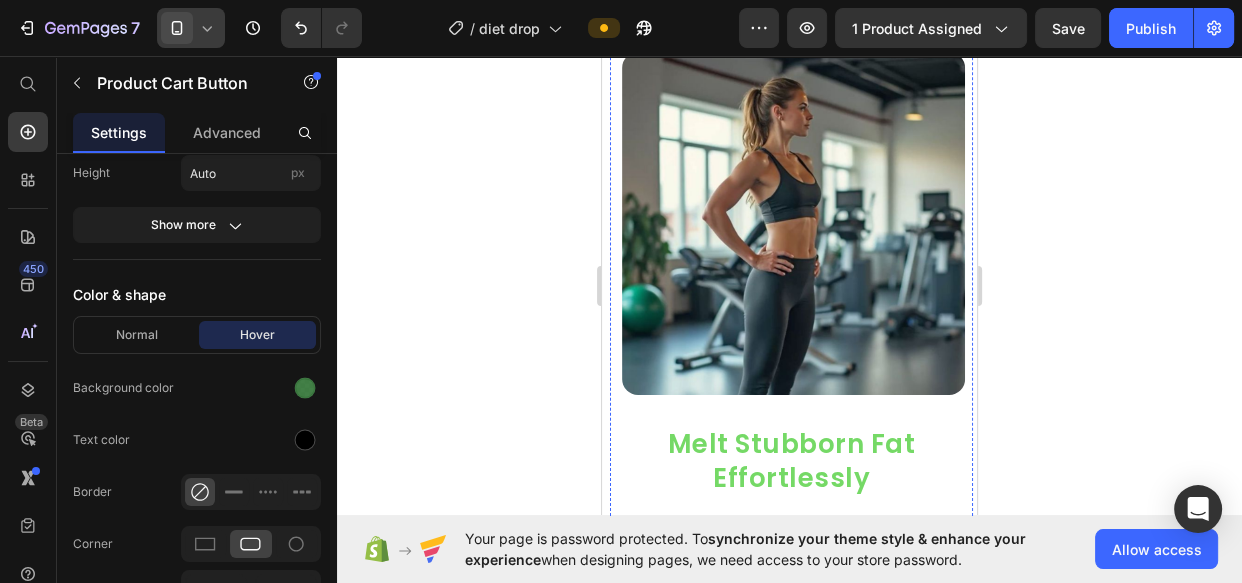 scroll, scrollTop: 1314, scrollLeft: 0, axis: vertical 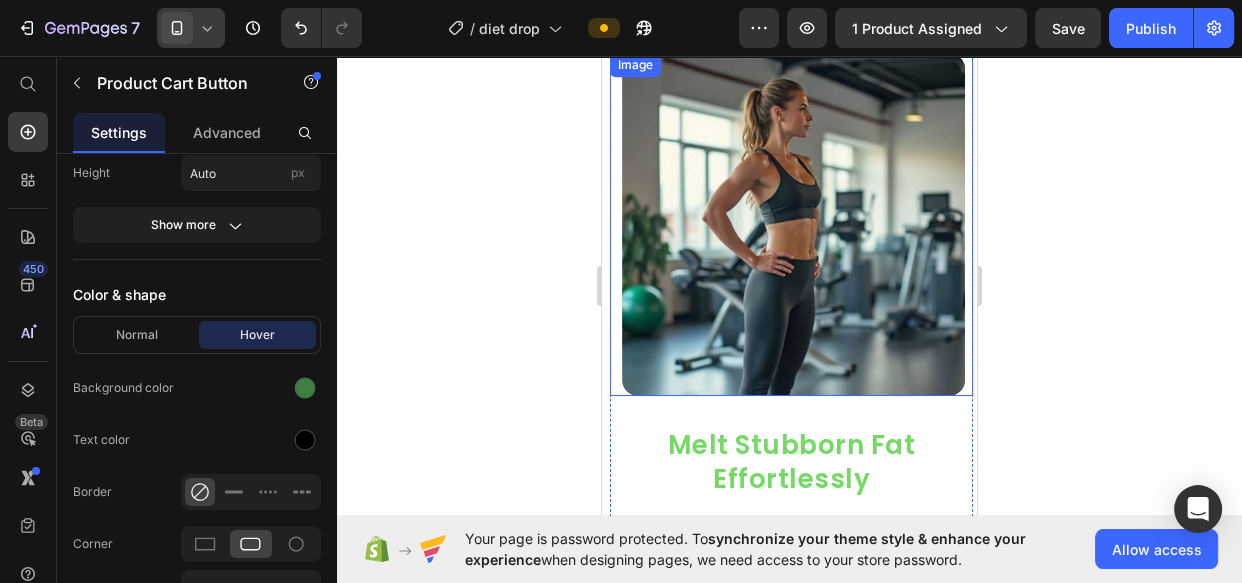 click at bounding box center [791, 224] 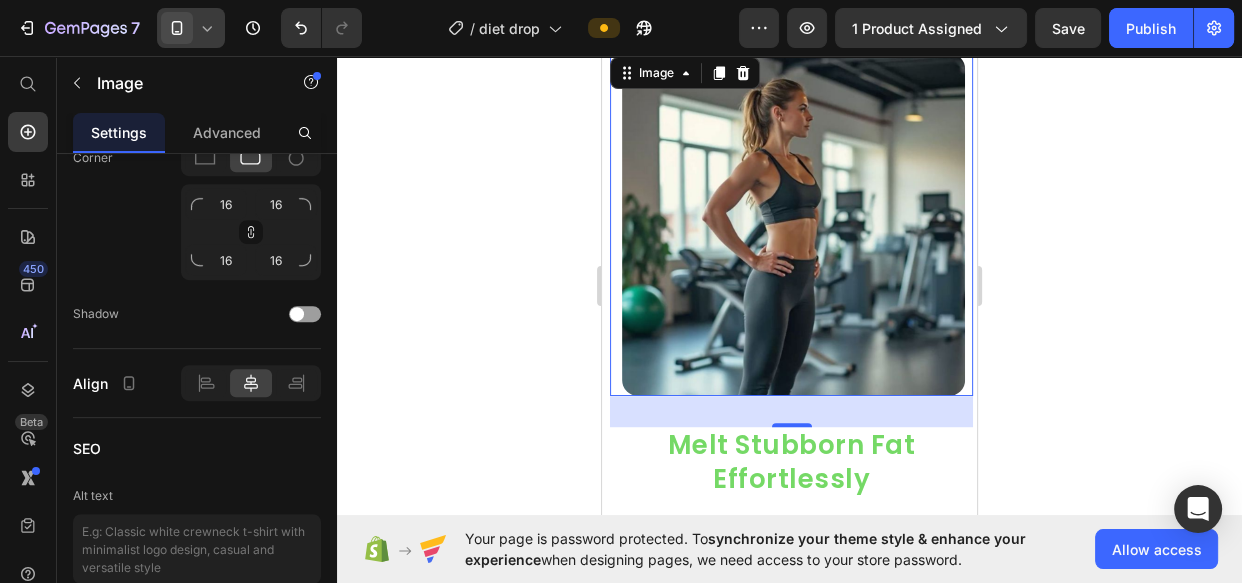 scroll, scrollTop: 0, scrollLeft: 0, axis: both 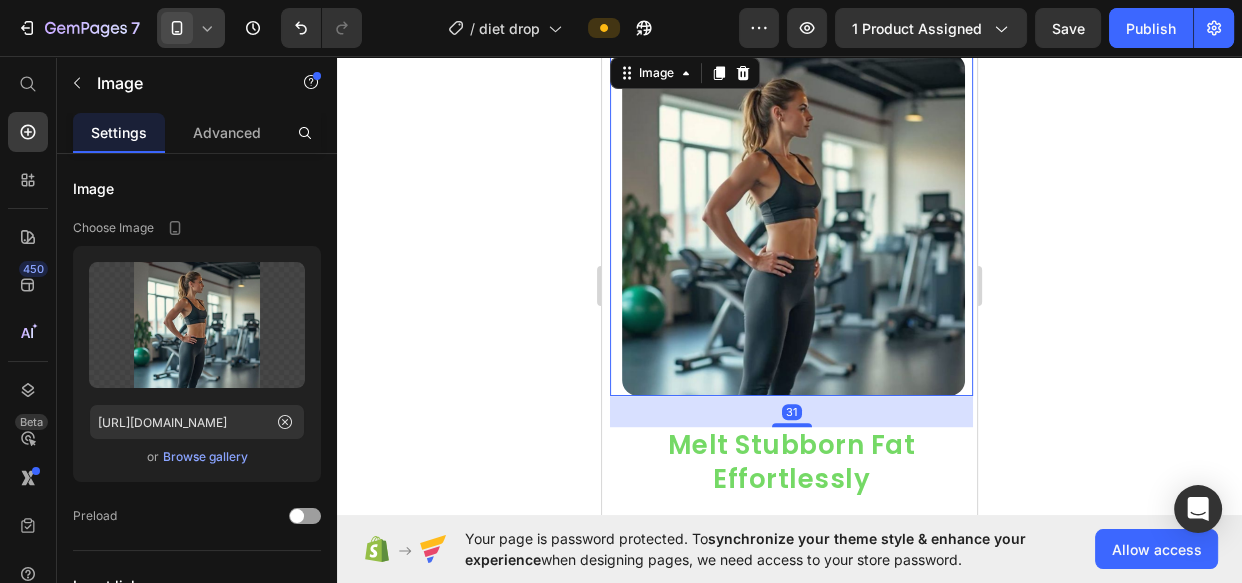 click on "Browse gallery" at bounding box center (205, 457) 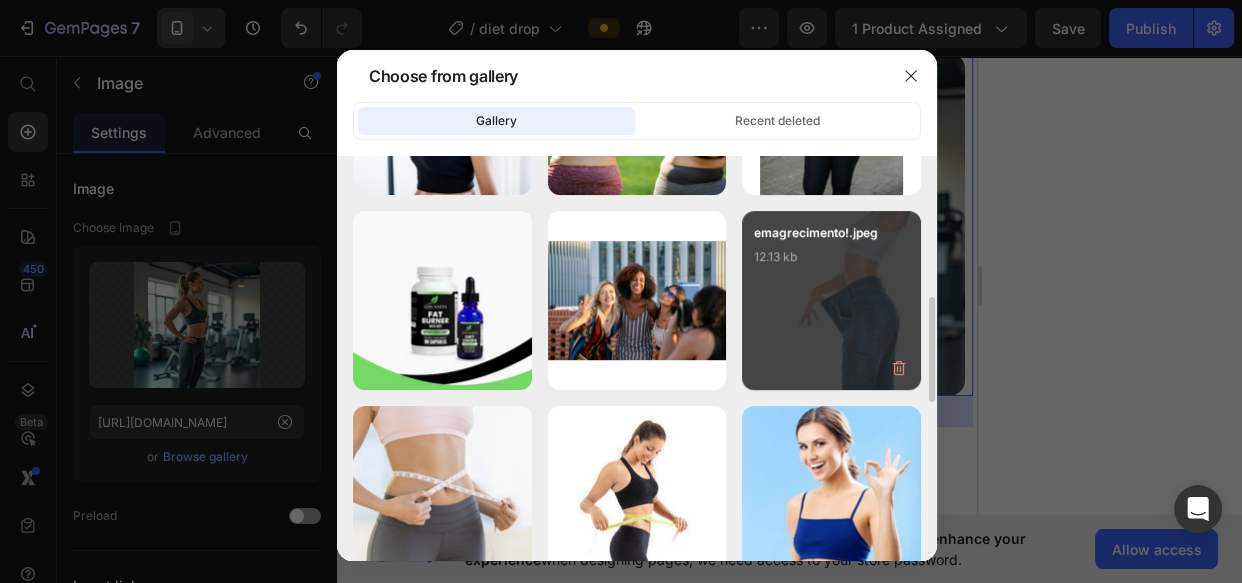 scroll, scrollTop: 454, scrollLeft: 0, axis: vertical 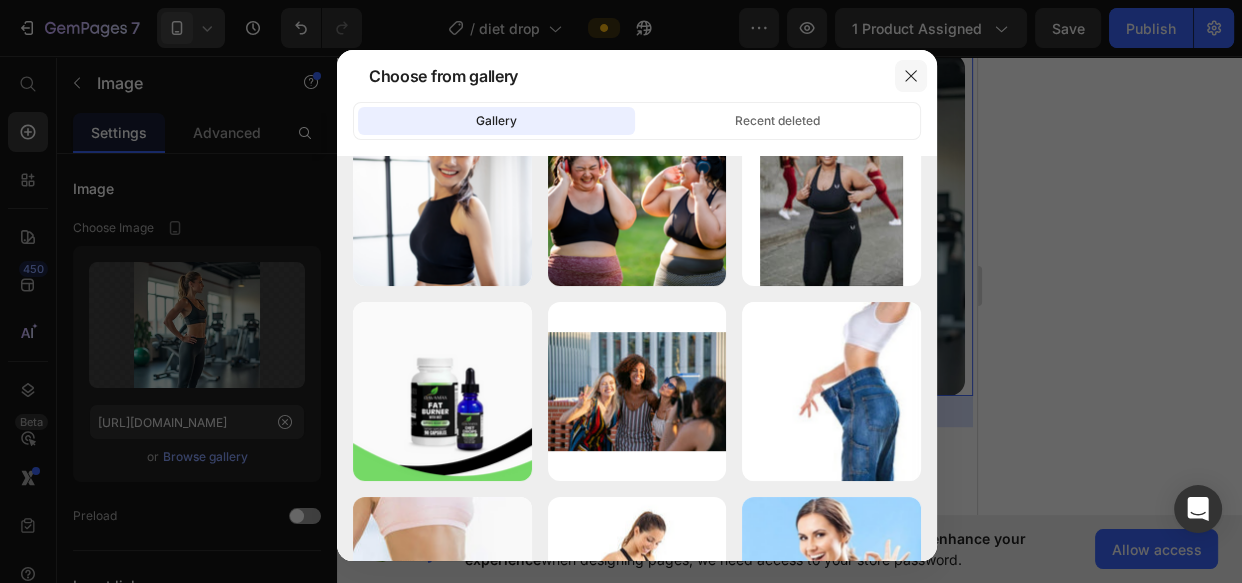 click 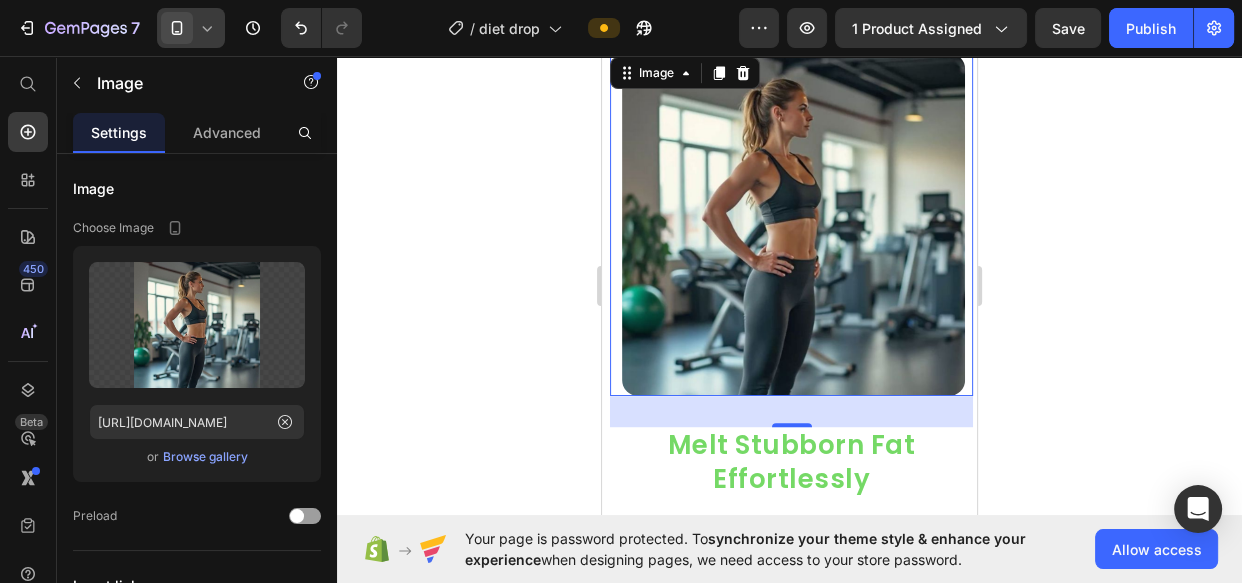 click 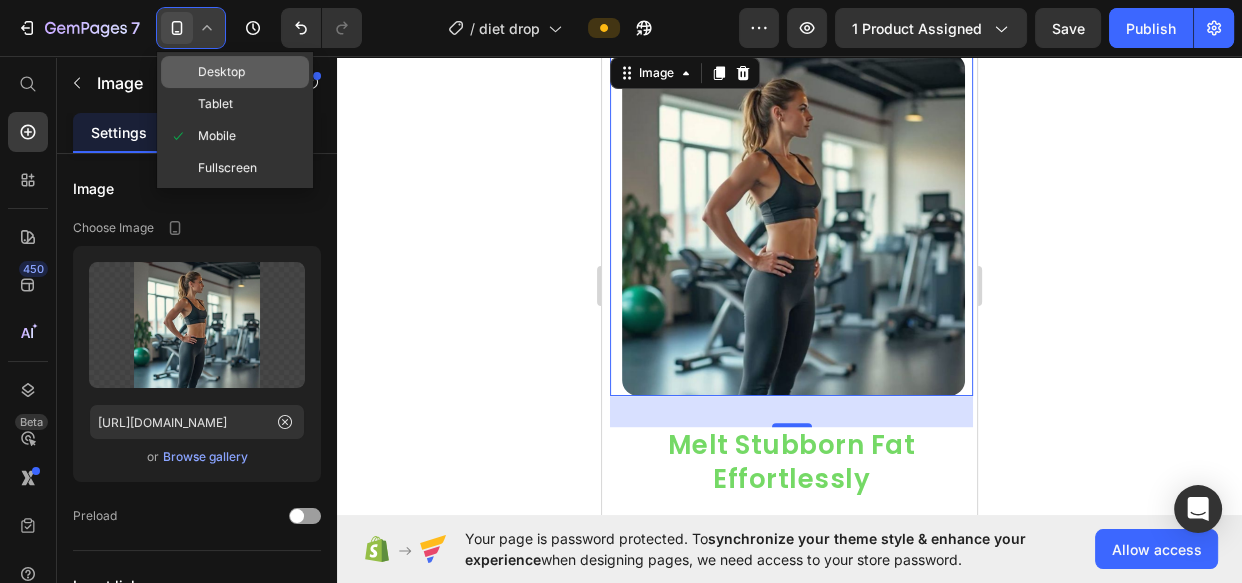 click on "Desktop" at bounding box center (221, 72) 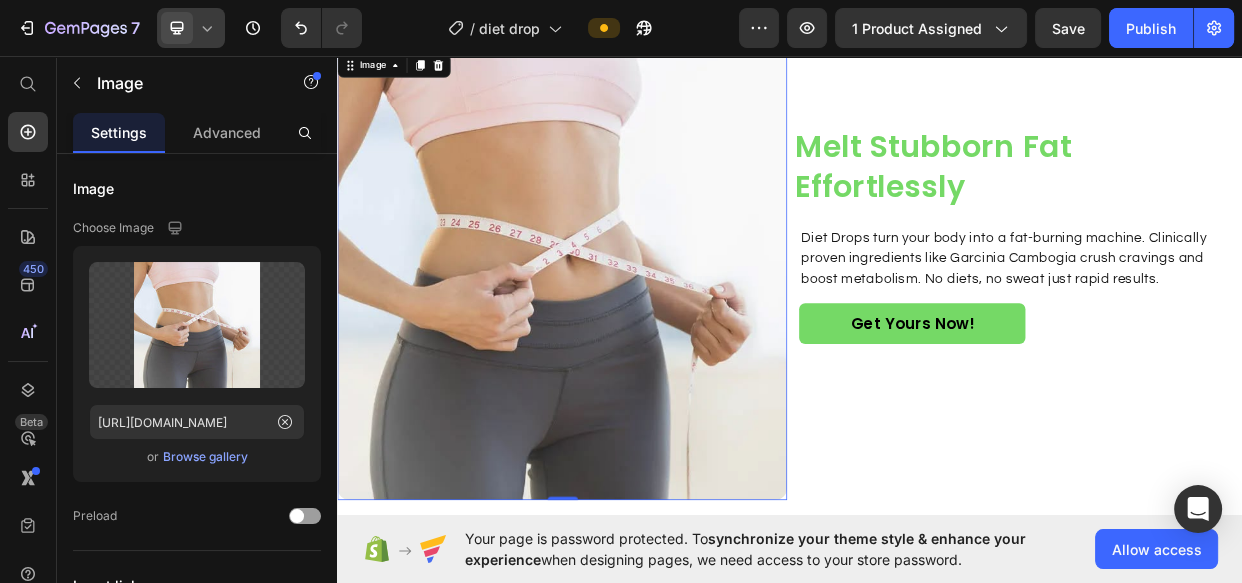 scroll, scrollTop: 1050, scrollLeft: 0, axis: vertical 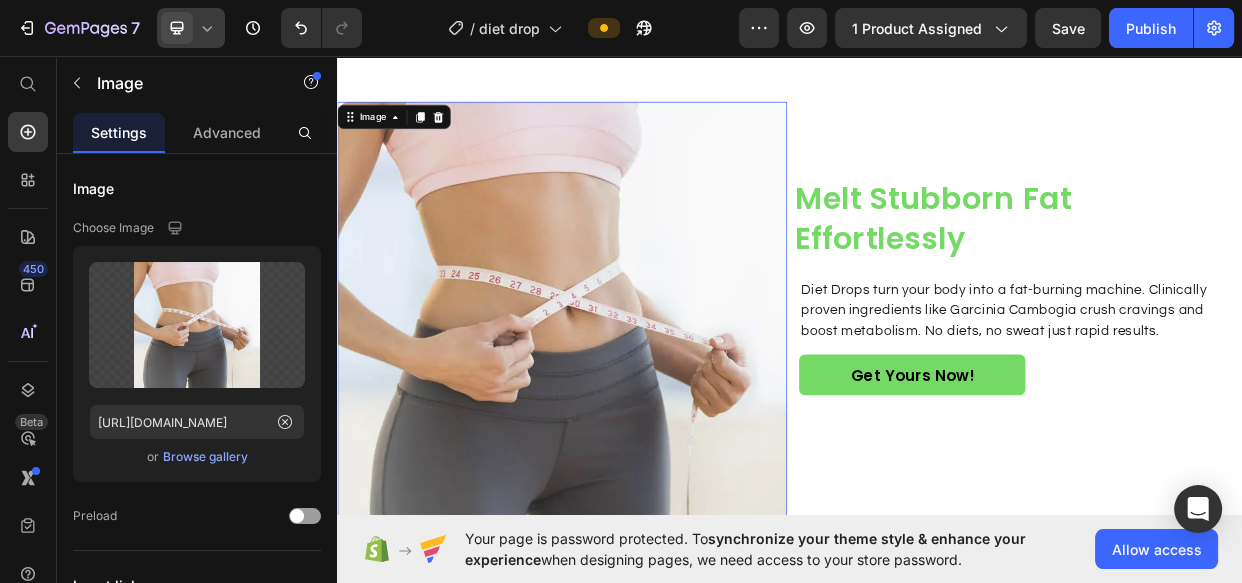 click 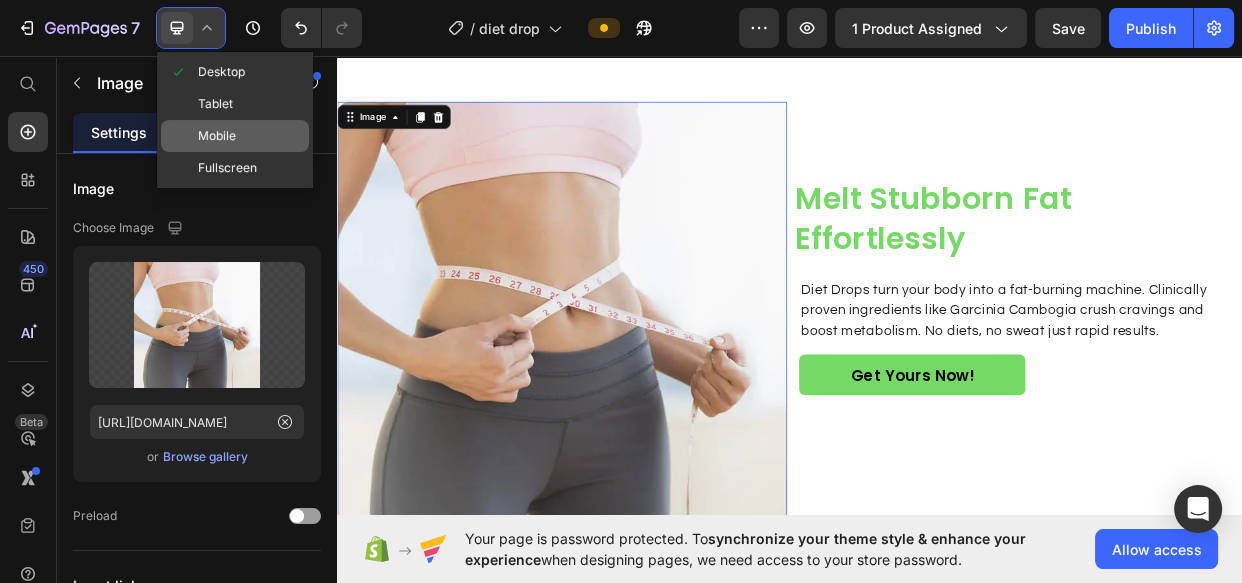 click on "Mobile" at bounding box center (217, 136) 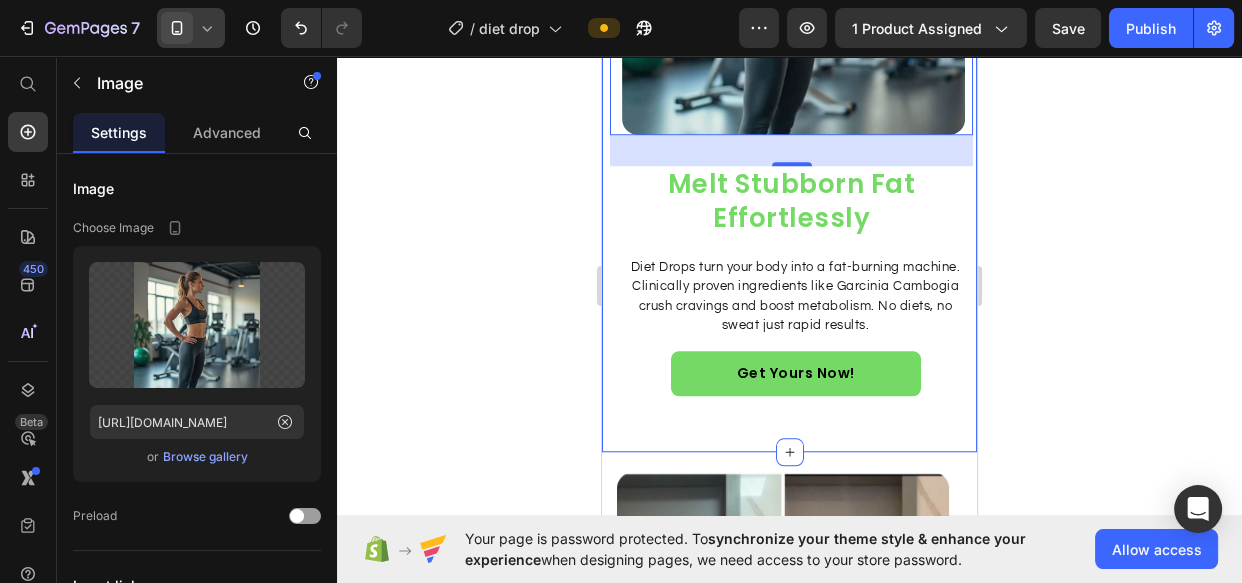 scroll, scrollTop: 1419, scrollLeft: 0, axis: vertical 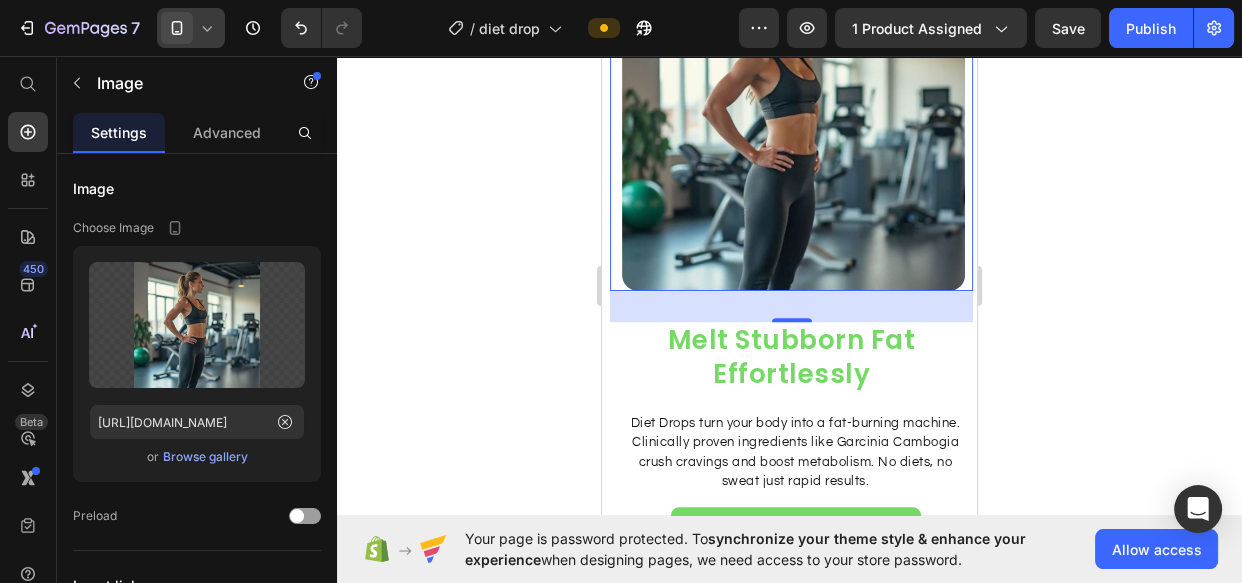 click at bounding box center (791, 119) 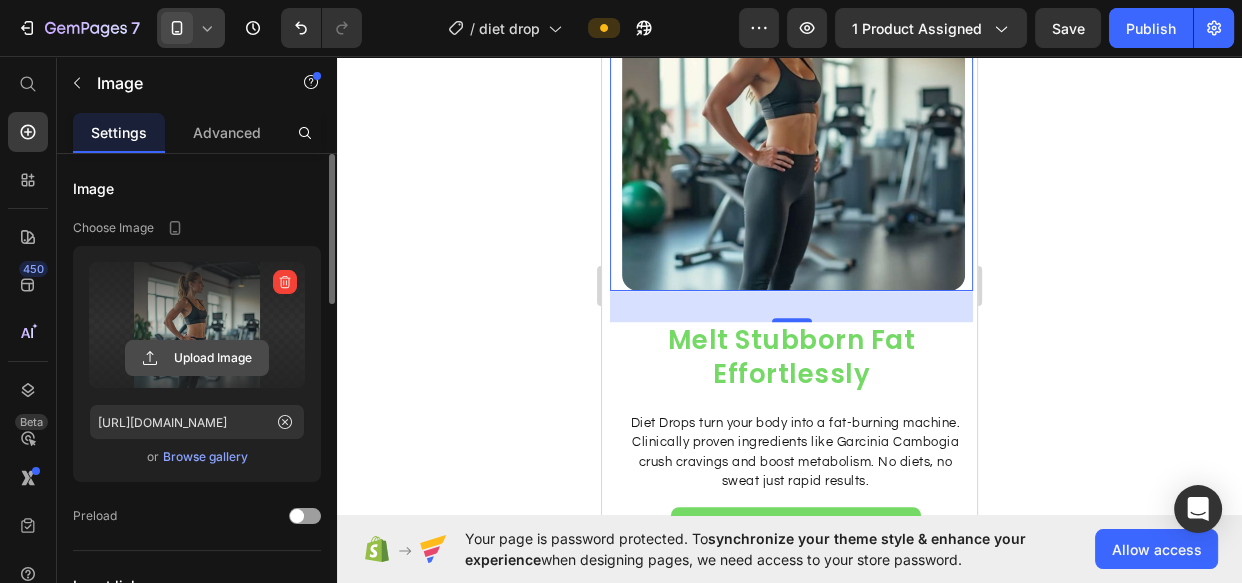 click 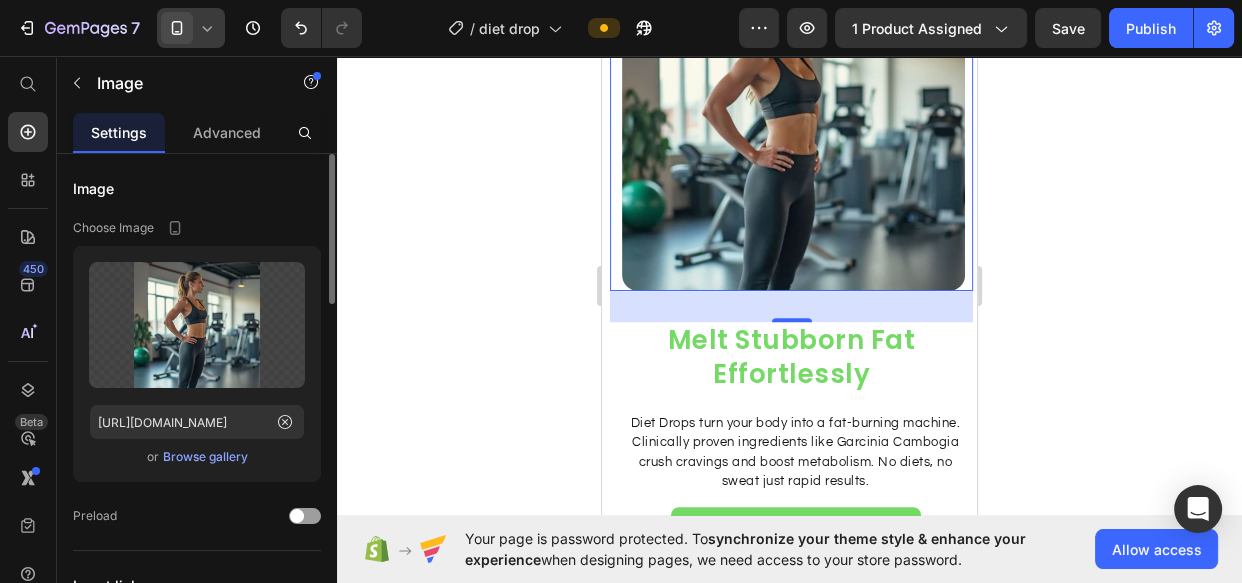 click on "Browse gallery" at bounding box center (205, 457) 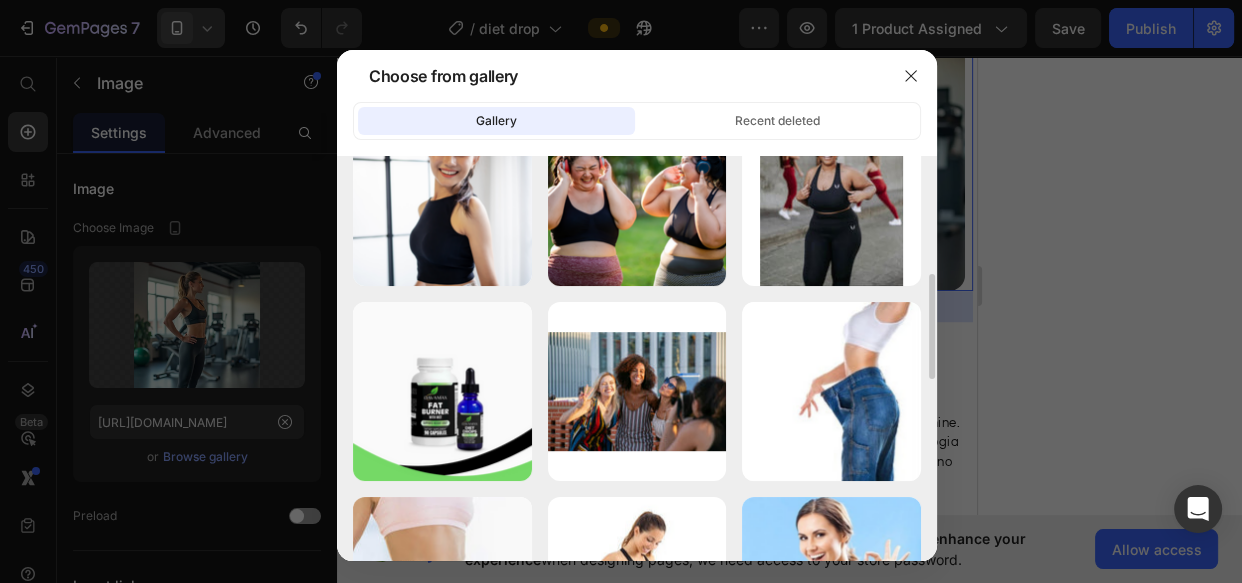 scroll, scrollTop: 545, scrollLeft: 0, axis: vertical 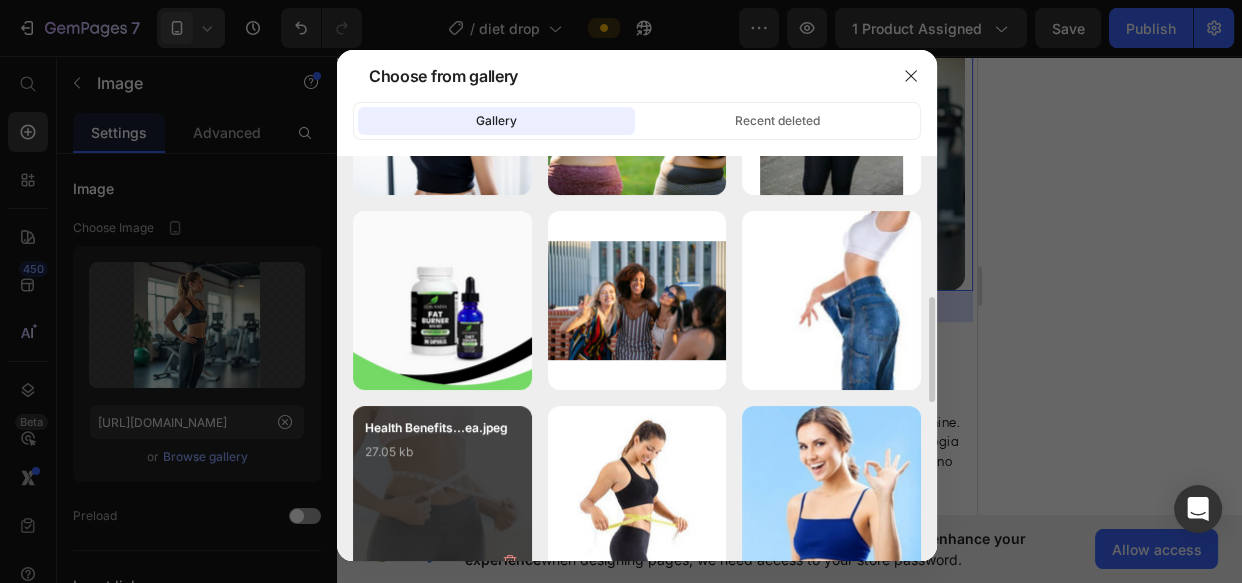 click on "Health Benefits...ea.jpeg 27.05 kb" at bounding box center [442, 458] 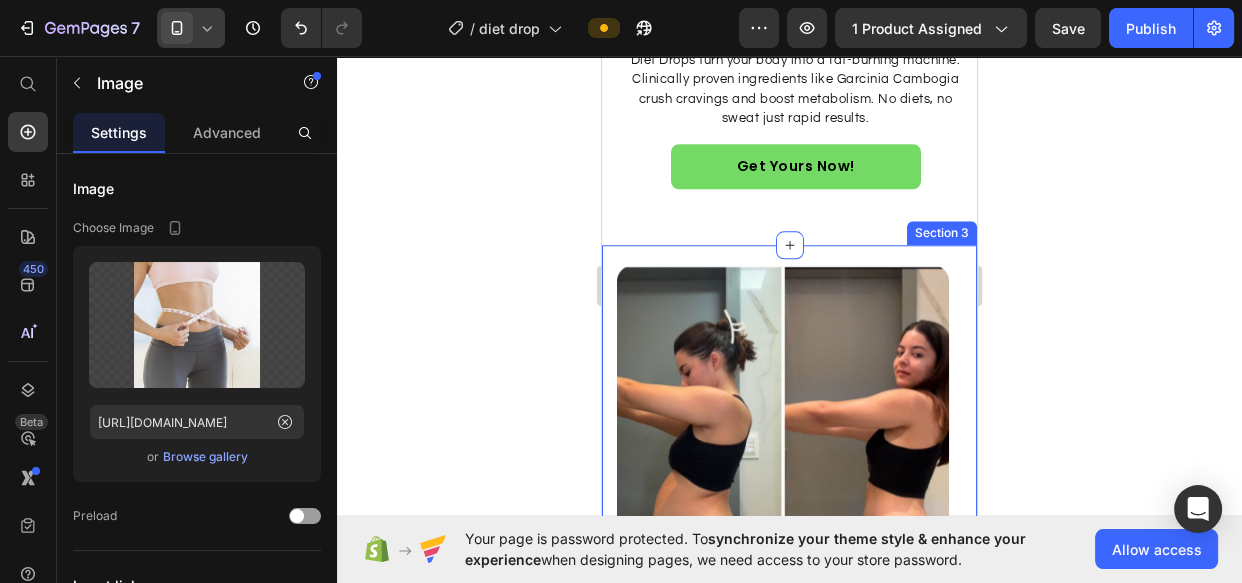 scroll, scrollTop: 1419, scrollLeft: 0, axis: vertical 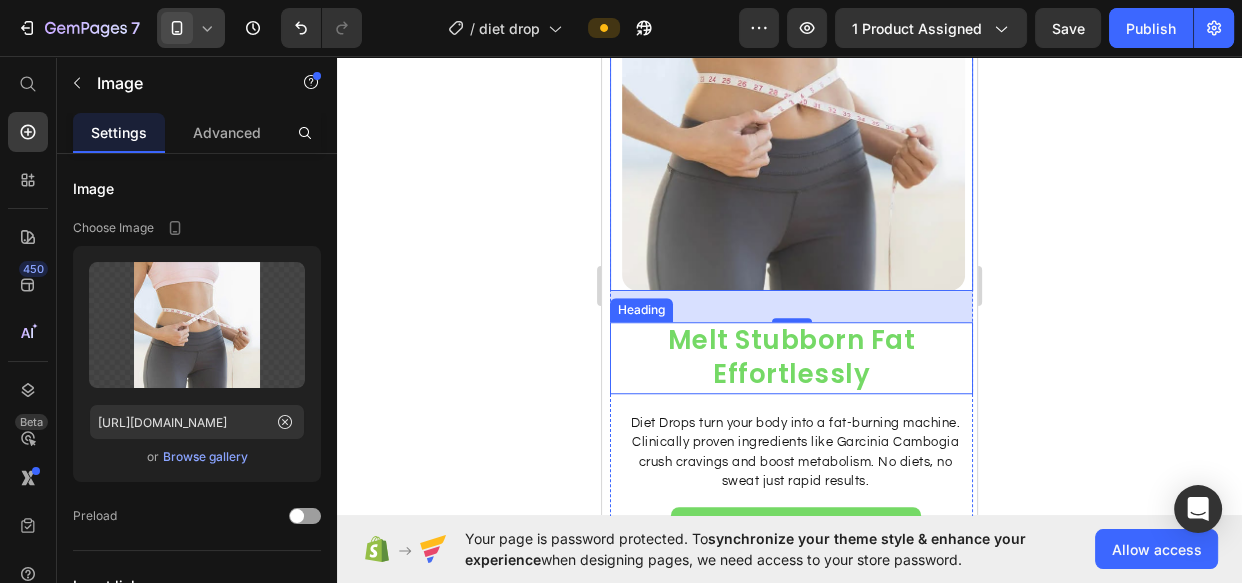 click on "Melt Stubborn Fat Effortlessly" at bounding box center [791, 358] 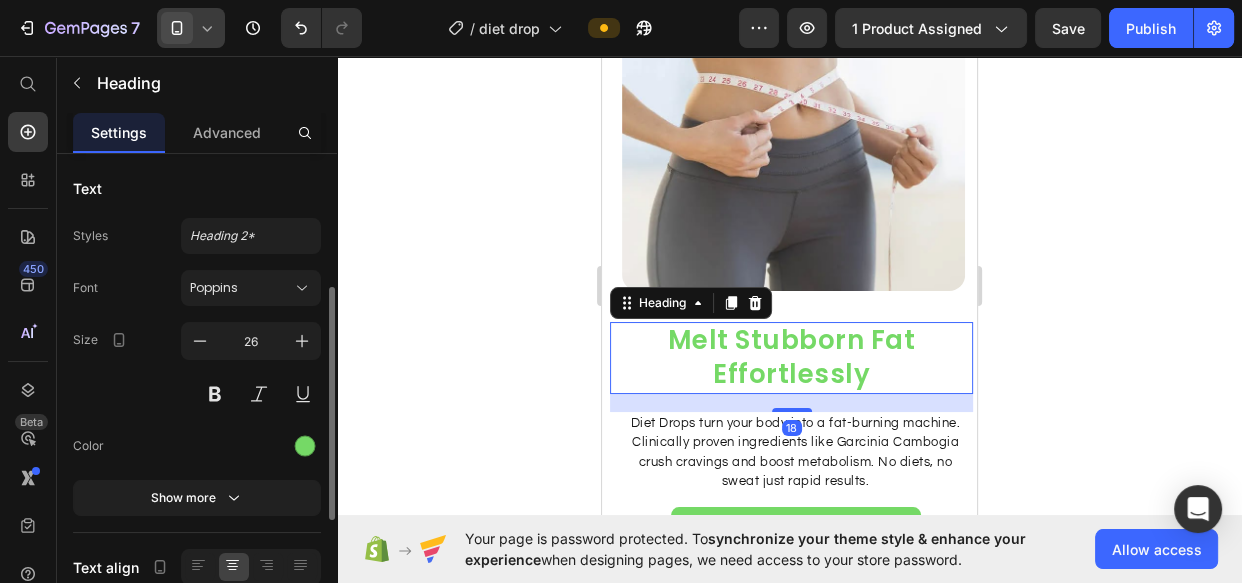 scroll, scrollTop: 181, scrollLeft: 0, axis: vertical 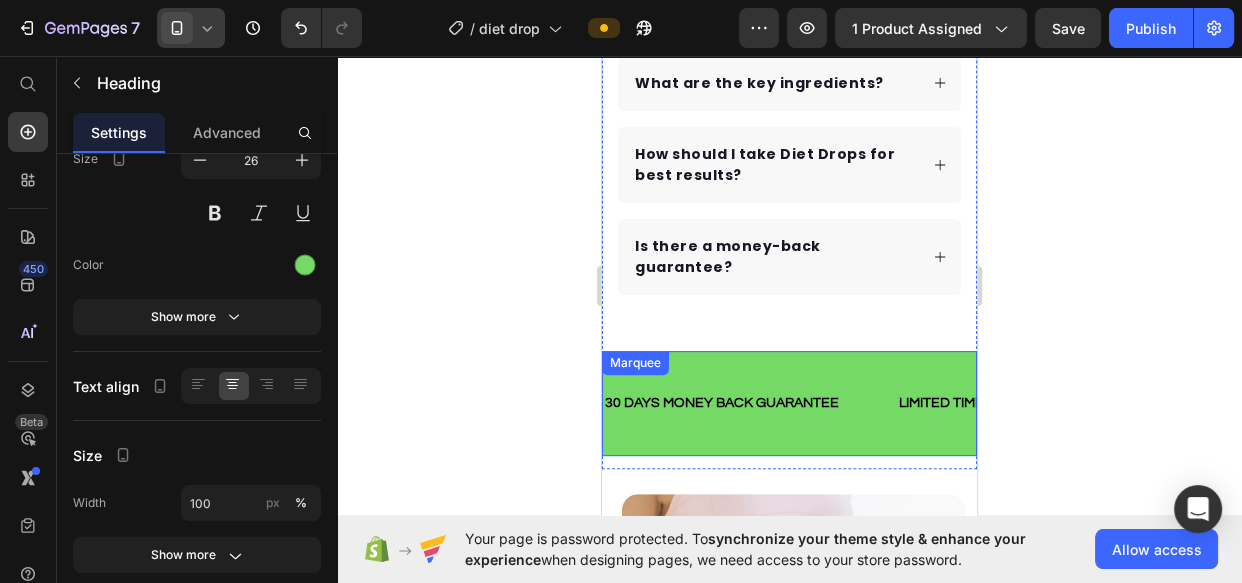 click on "30 DAYS MONEY BACK GUARANTEE Text LIMITED TIME 50% OFF SALE Text FREE SHIPPING Text 30 DAYS MONEY BACK GUARANTEE Text LIMITED TIME 50% OFF SALE Text FREE SHIPPING Text Marquee" at bounding box center (789, 403) 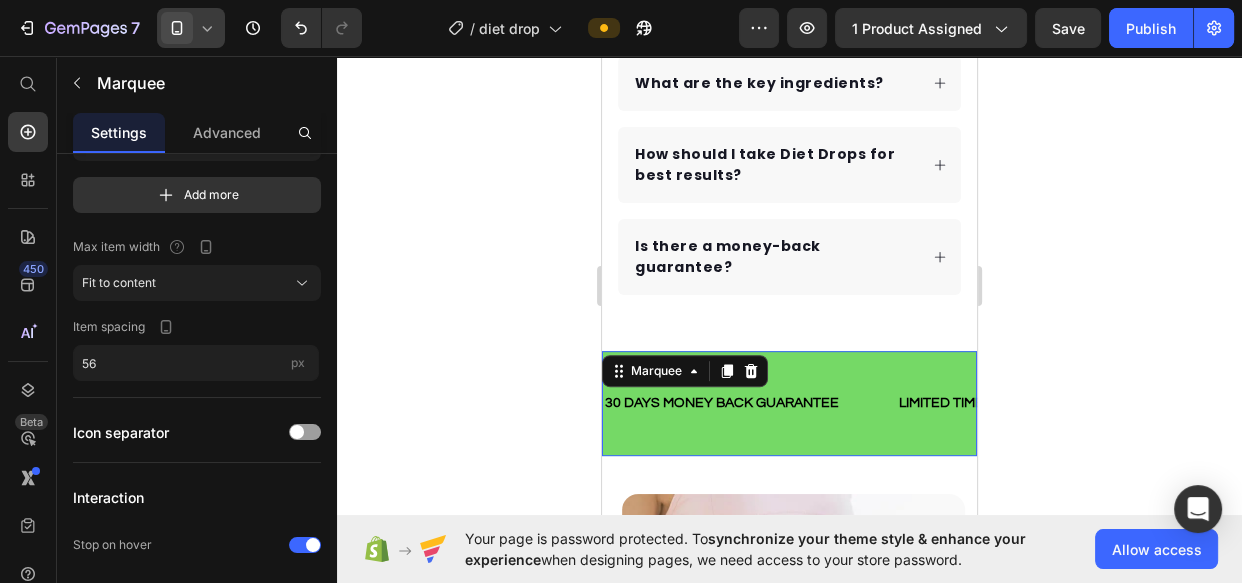 scroll, scrollTop: 0, scrollLeft: 0, axis: both 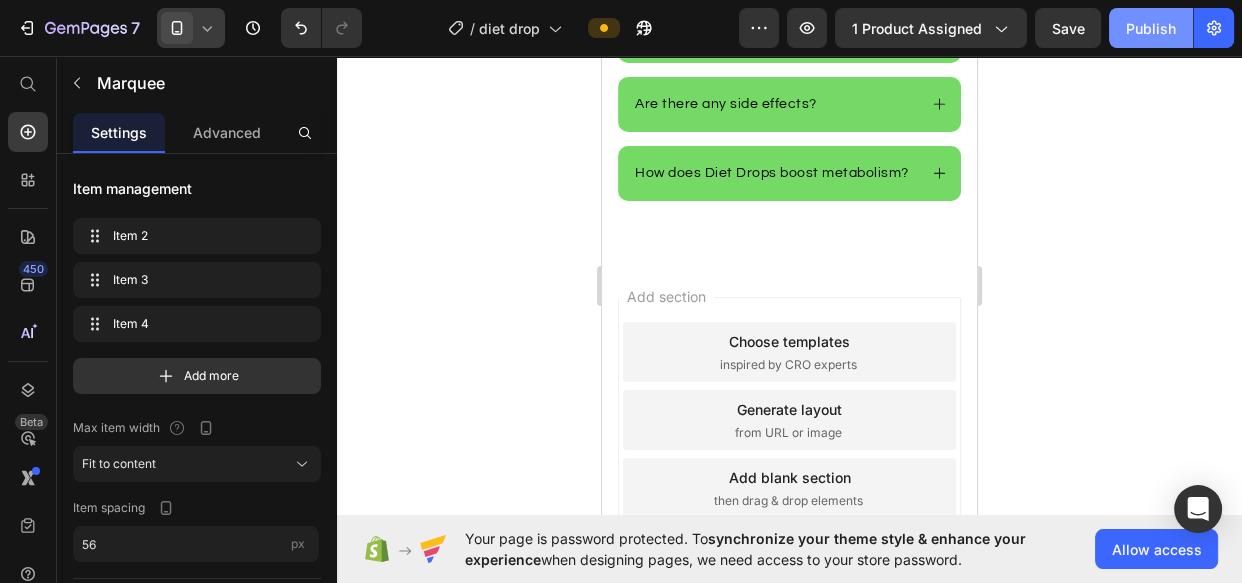 click on "Publish" at bounding box center (1151, 28) 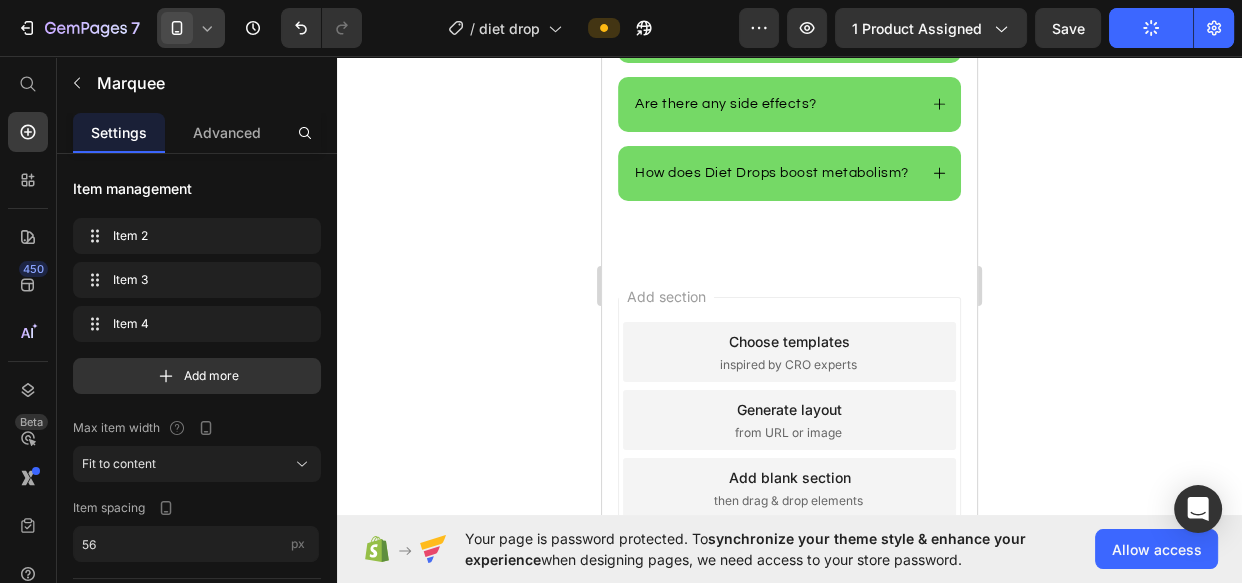 click 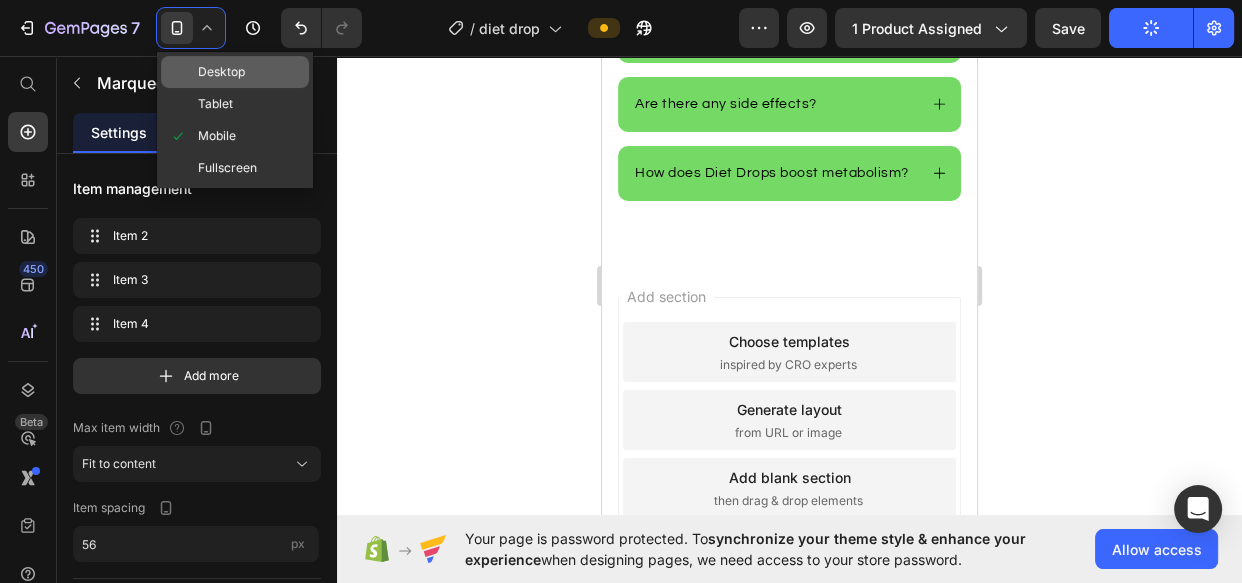 click on "Desktop" at bounding box center (221, 72) 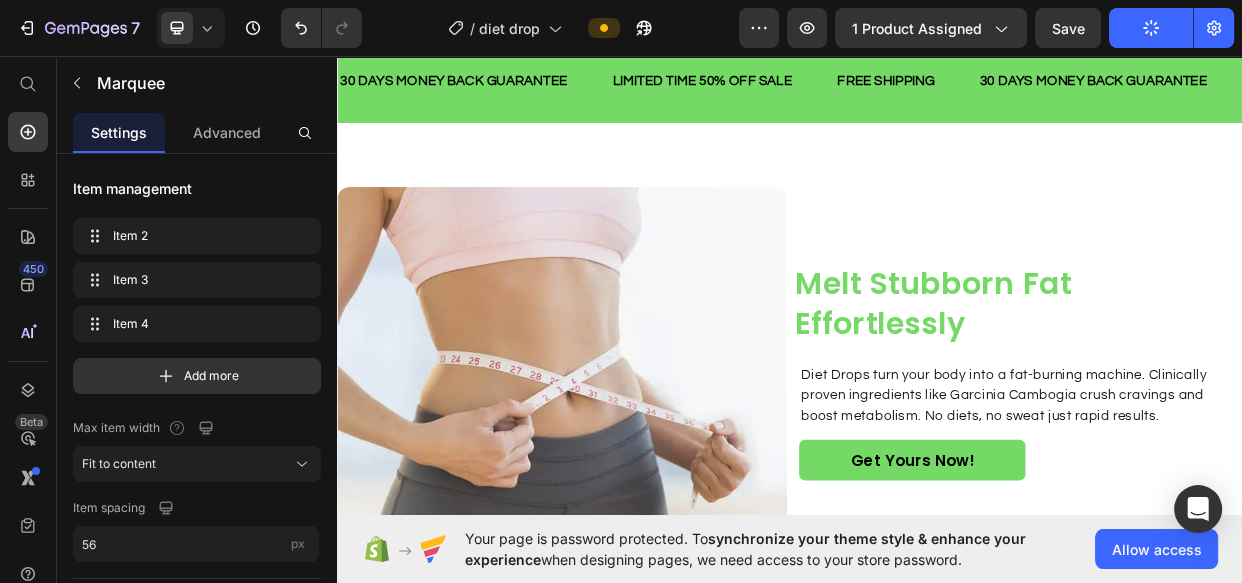 scroll, scrollTop: 935, scrollLeft: 0, axis: vertical 